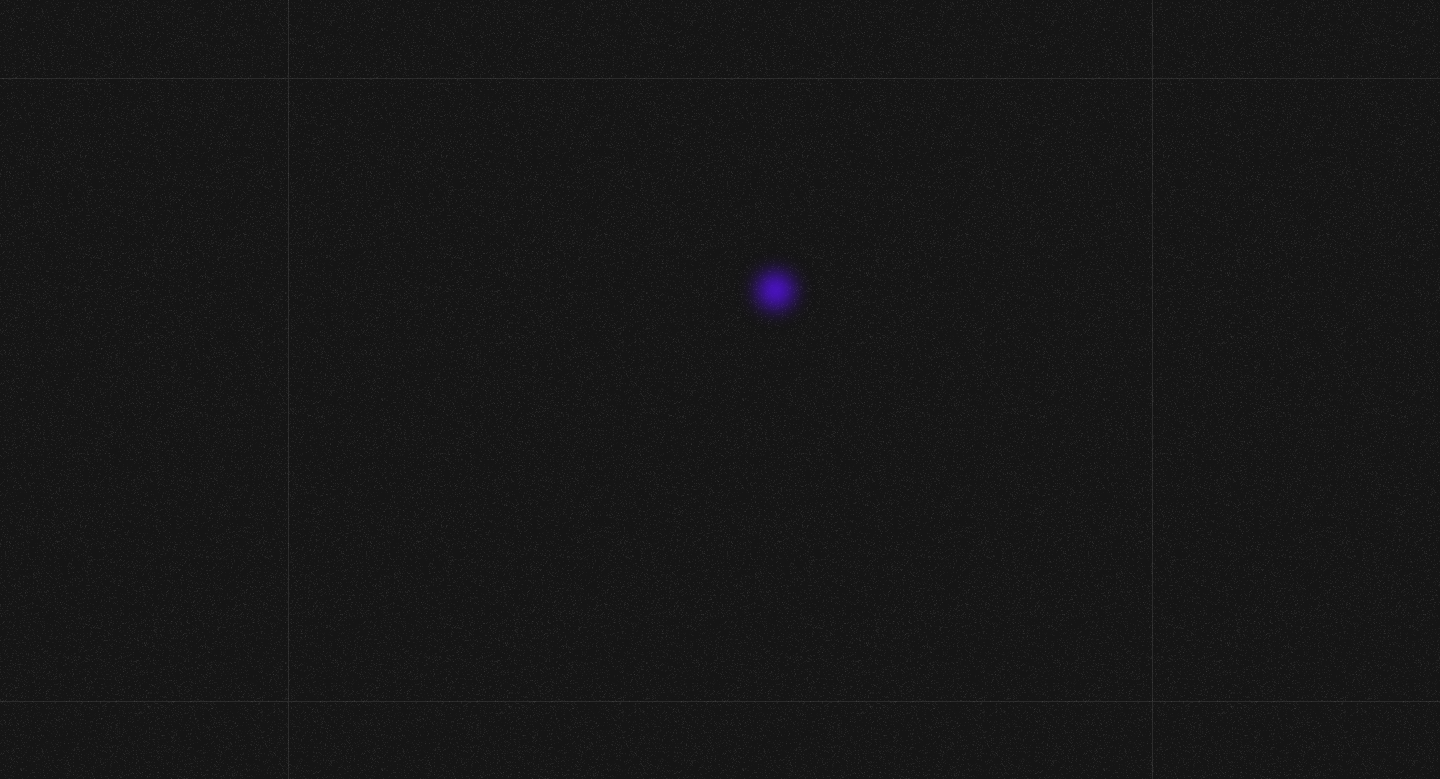 scroll, scrollTop: 0, scrollLeft: 0, axis: both 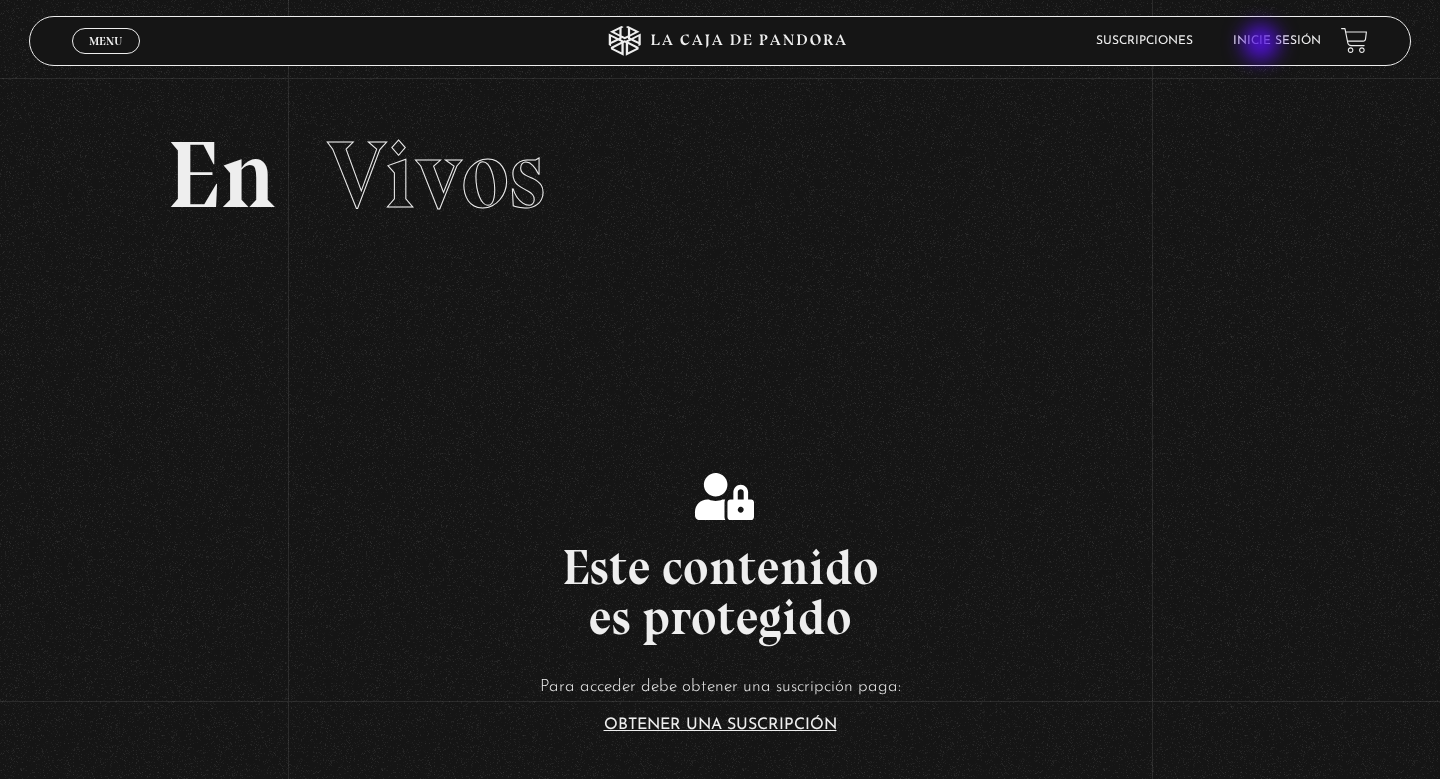 click on "Inicie sesión" at bounding box center (1277, 41) 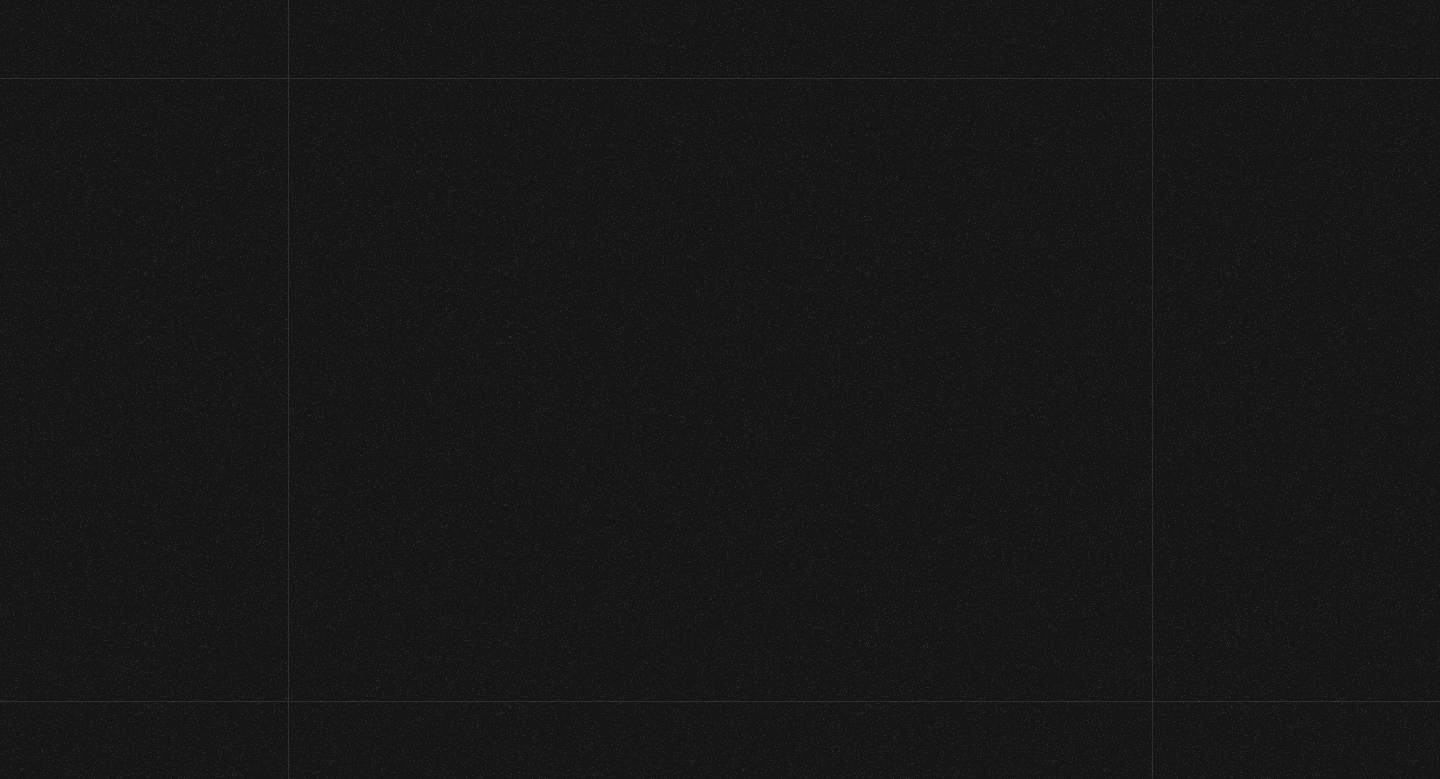scroll, scrollTop: 0, scrollLeft: 0, axis: both 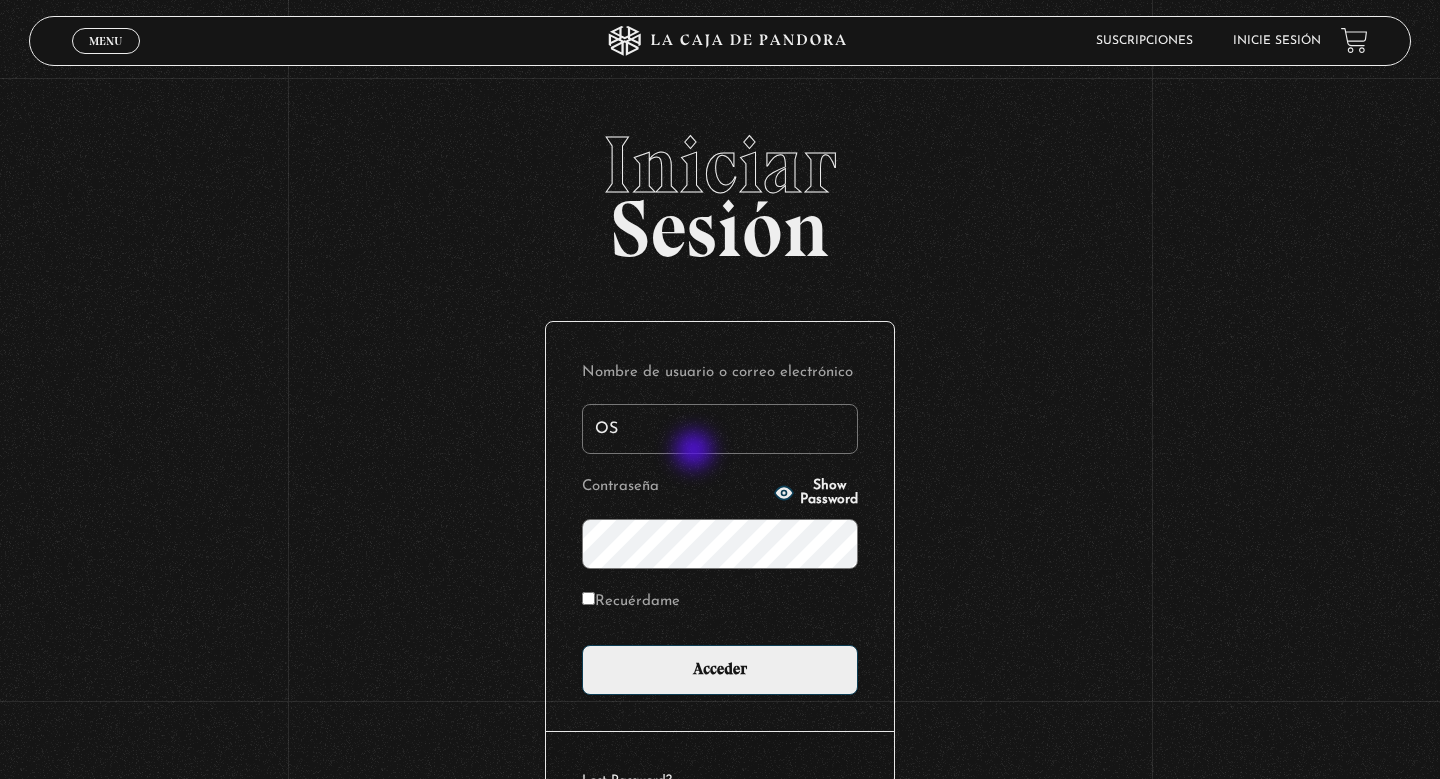 type on "O" 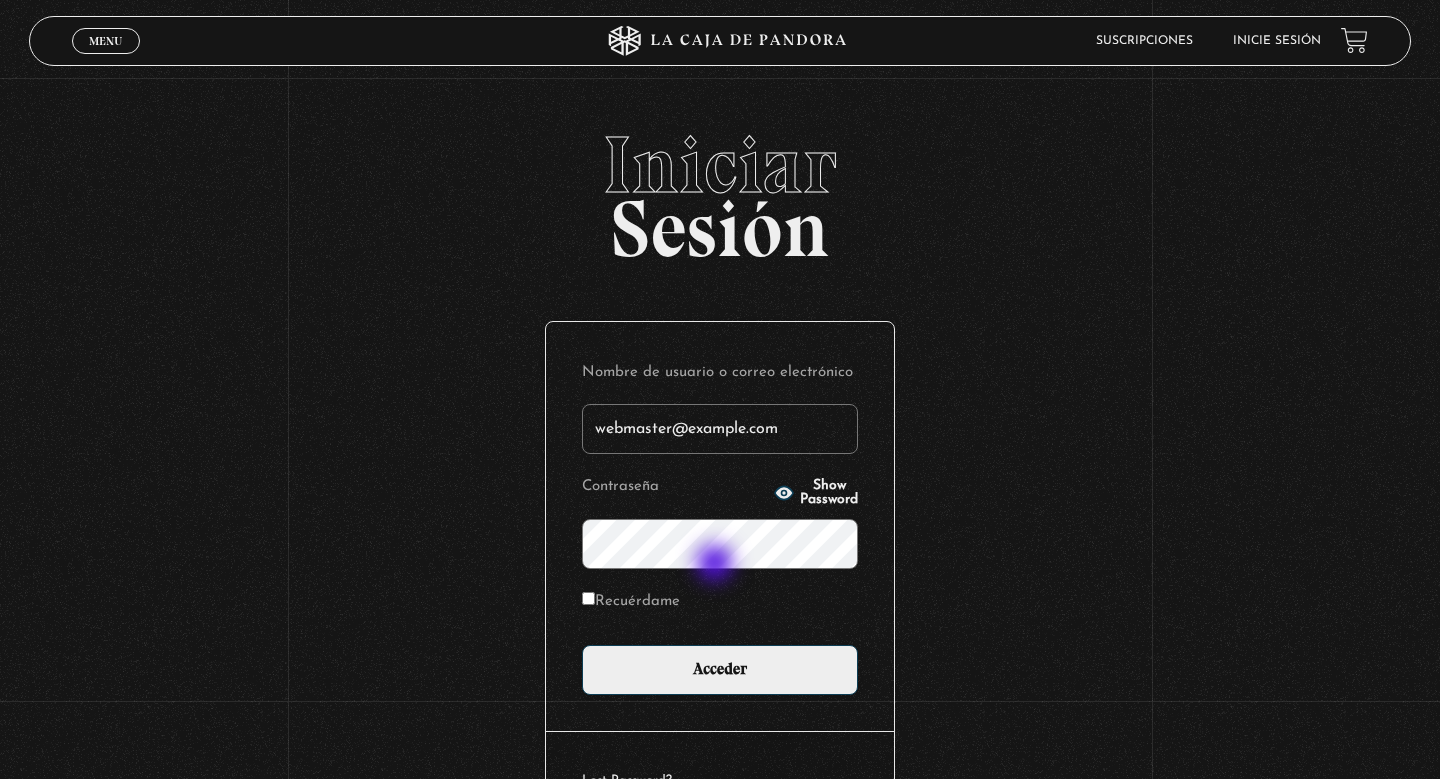 type on "oscarette24@gmail.com" 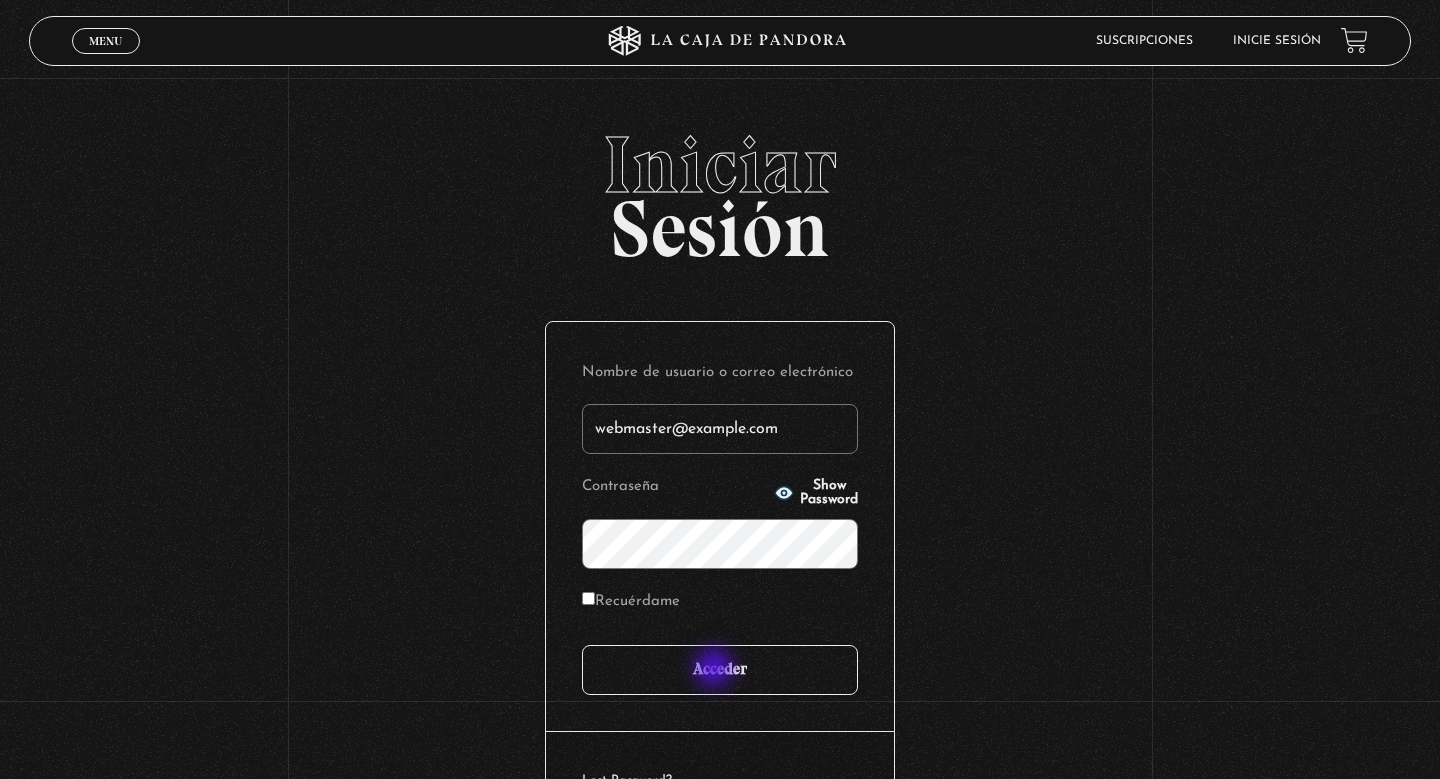 click on "Acceder" at bounding box center (720, 670) 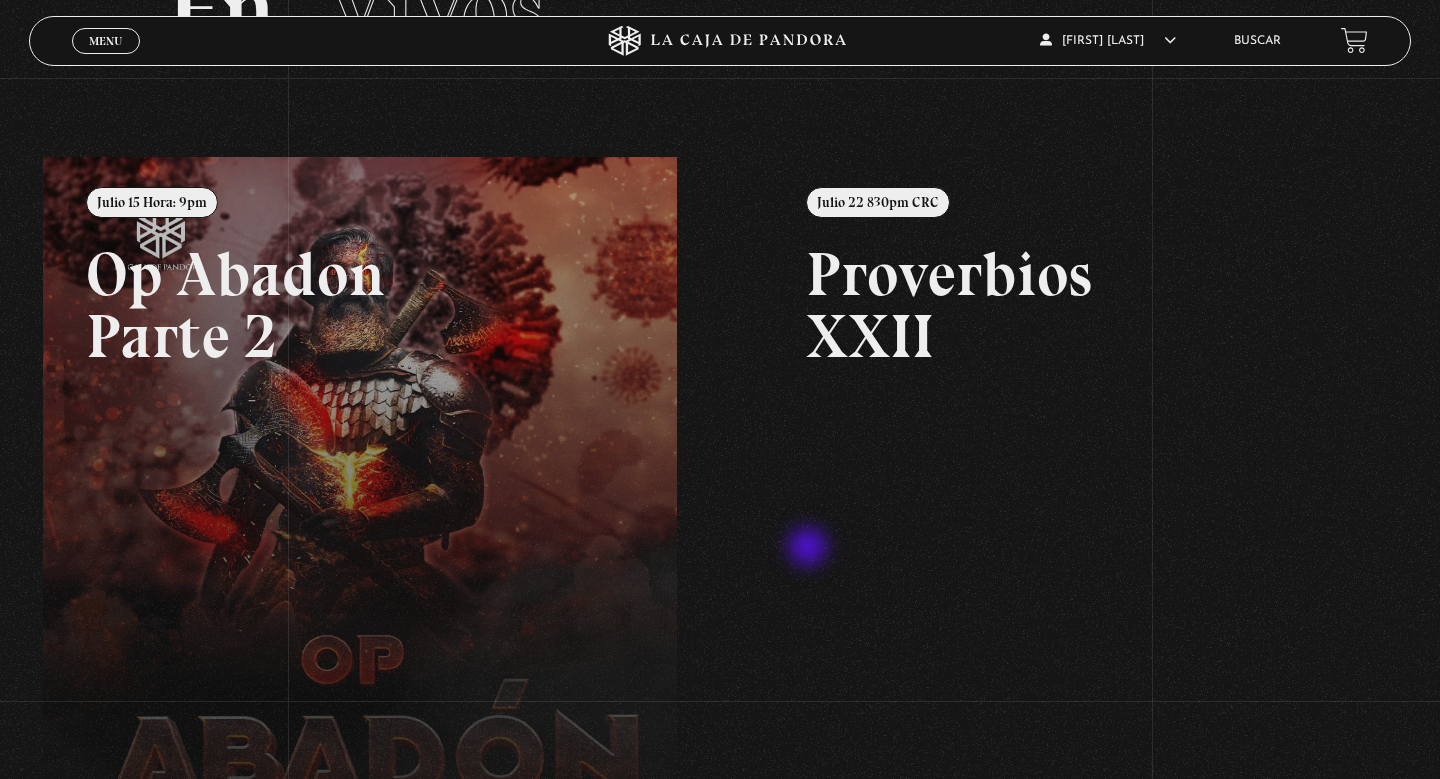 scroll, scrollTop: 0, scrollLeft: 0, axis: both 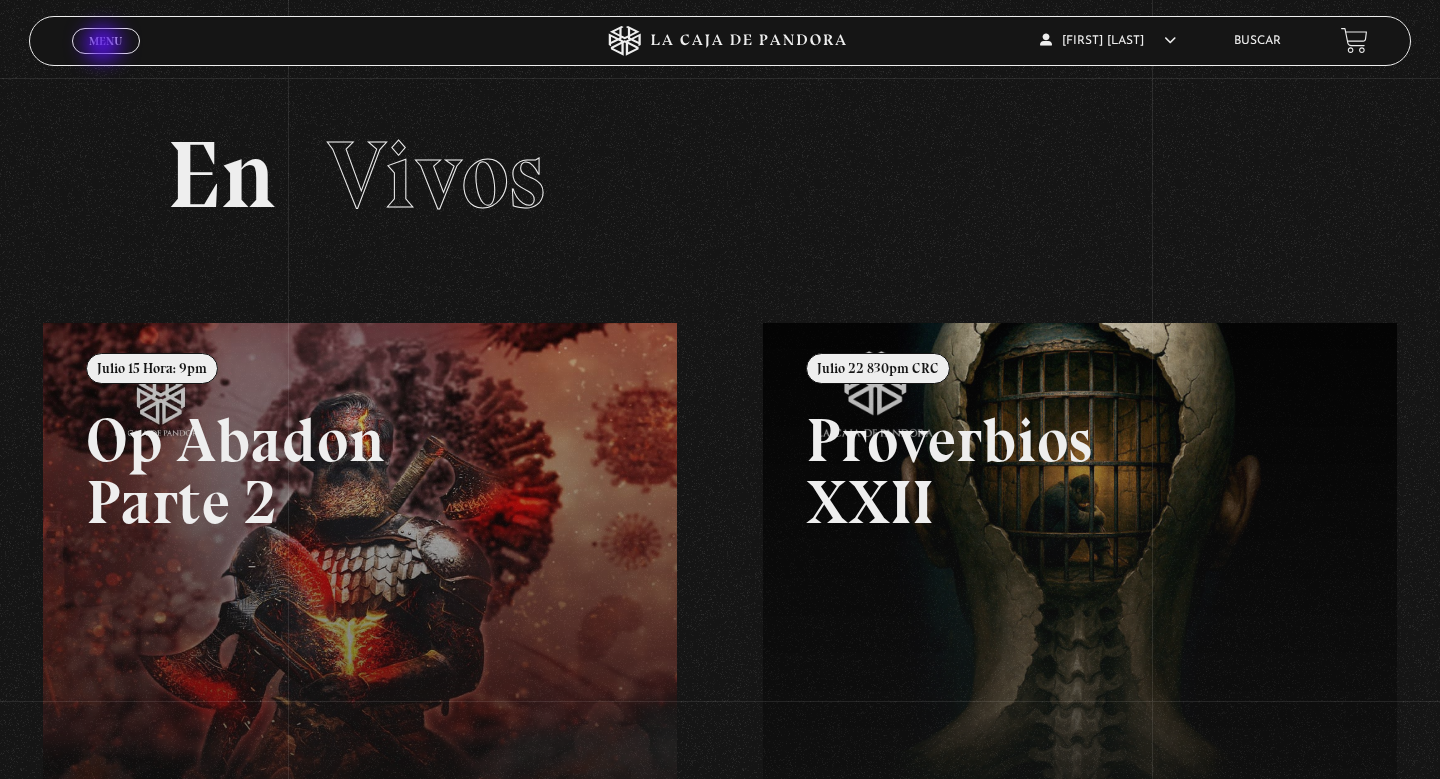 click on "Menu" at bounding box center (105, 41) 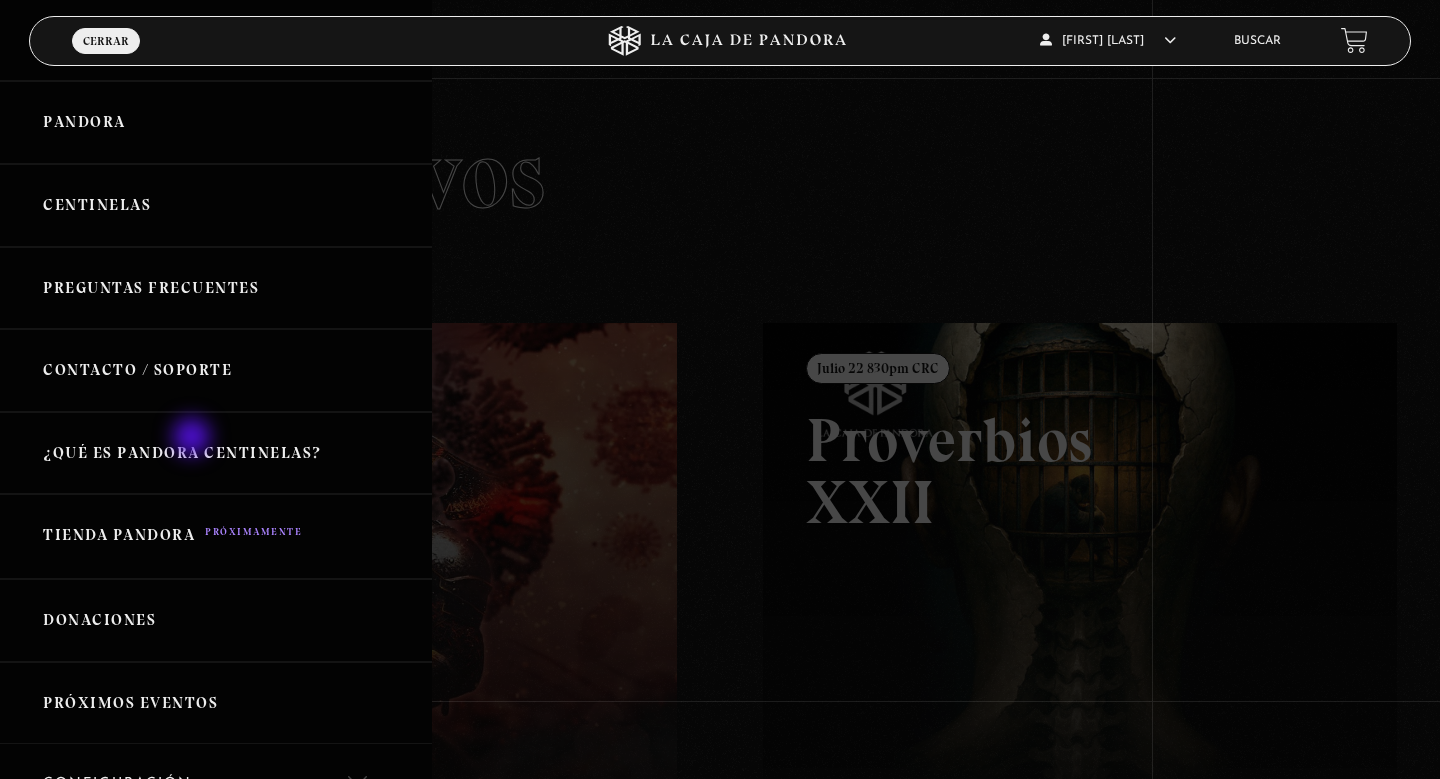 scroll, scrollTop: 0, scrollLeft: 0, axis: both 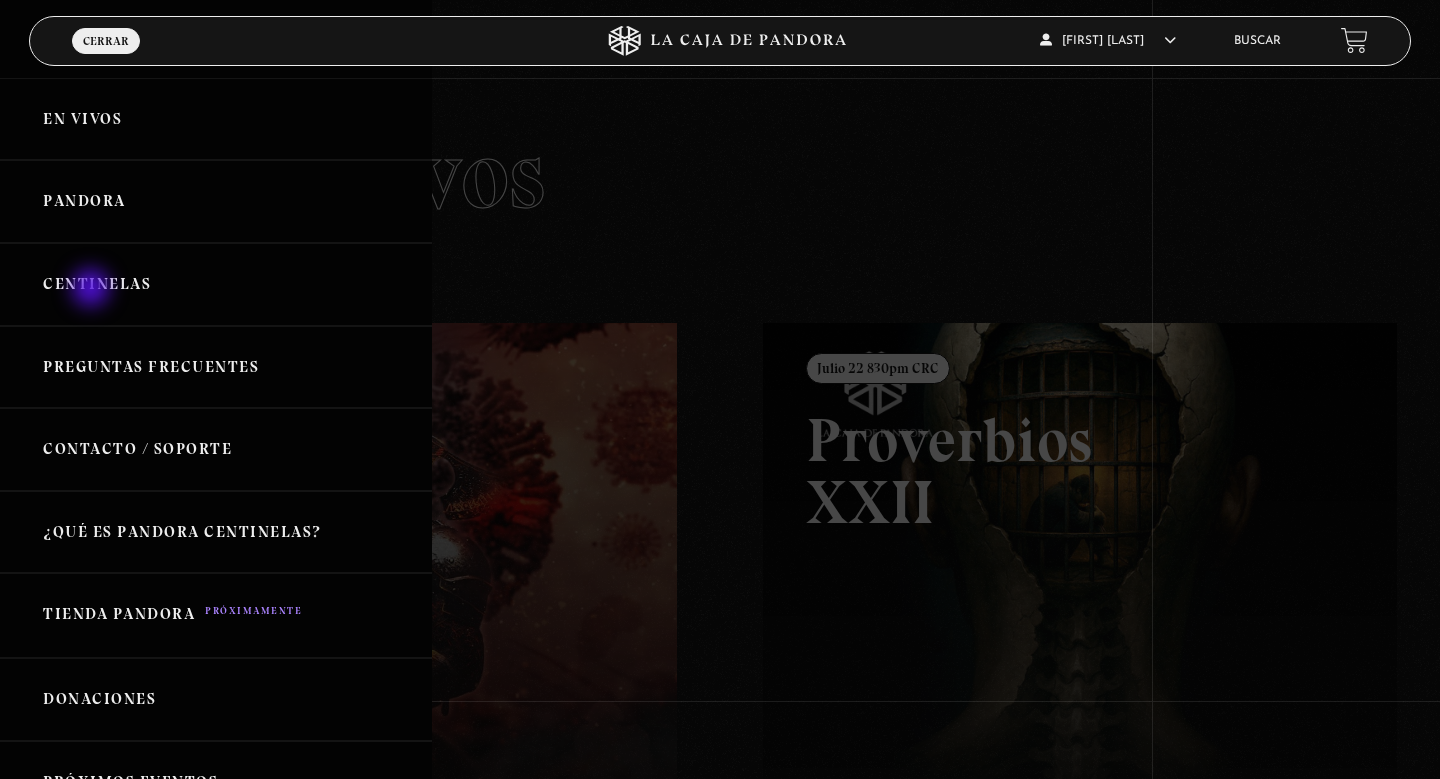 click on "Centinelas" at bounding box center (216, 284) 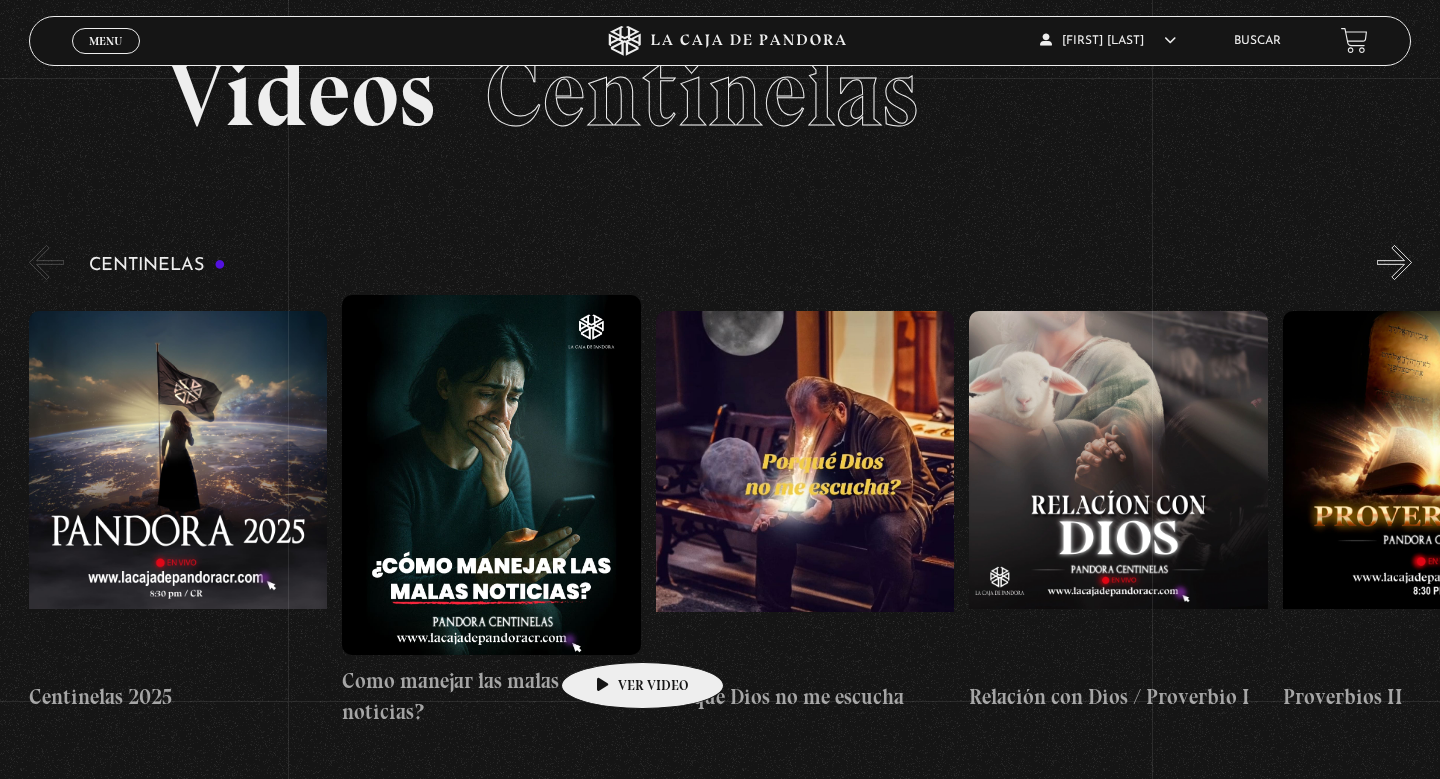 scroll, scrollTop: 107, scrollLeft: 0, axis: vertical 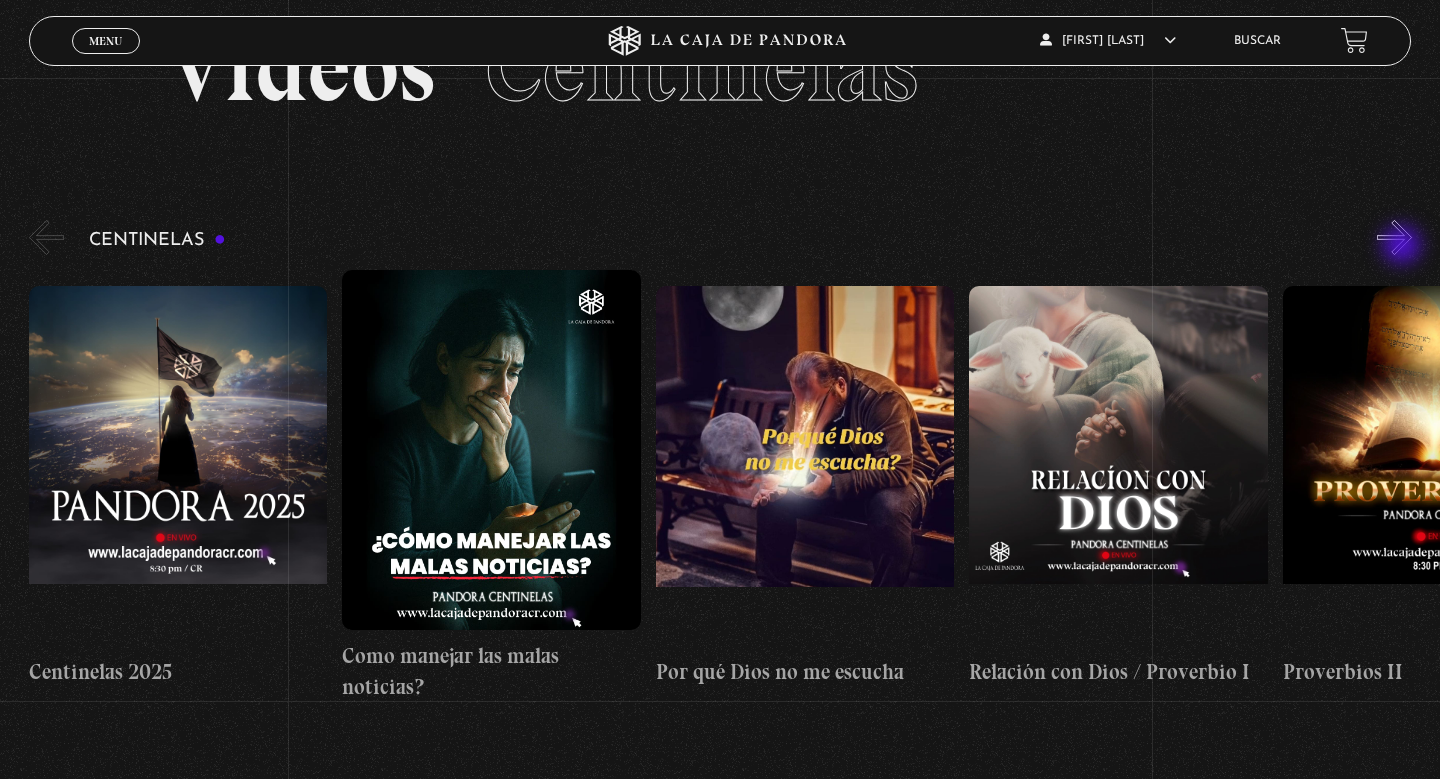 click on "»" at bounding box center (1394, 237) 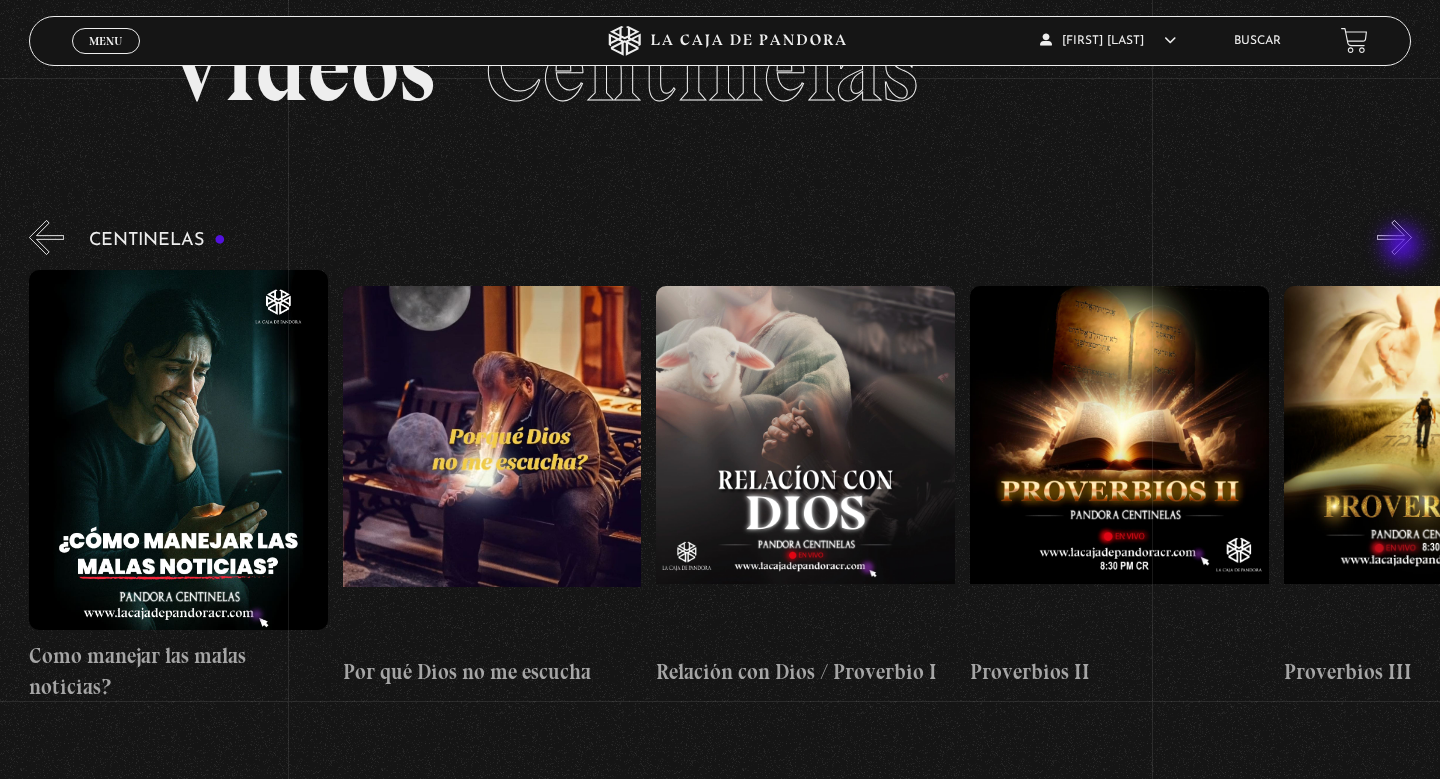 click on "»" at bounding box center [1394, 237] 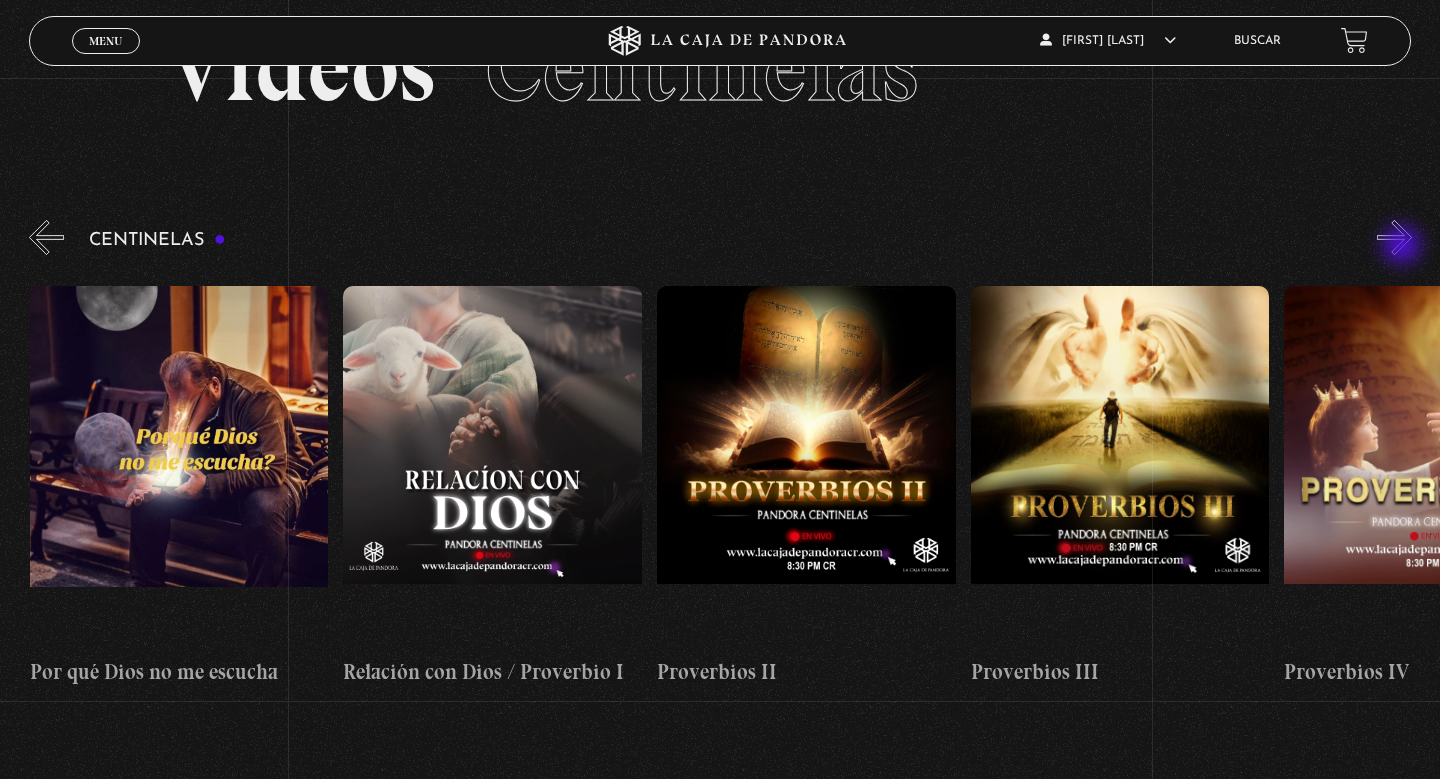 click on "»" at bounding box center (1394, 237) 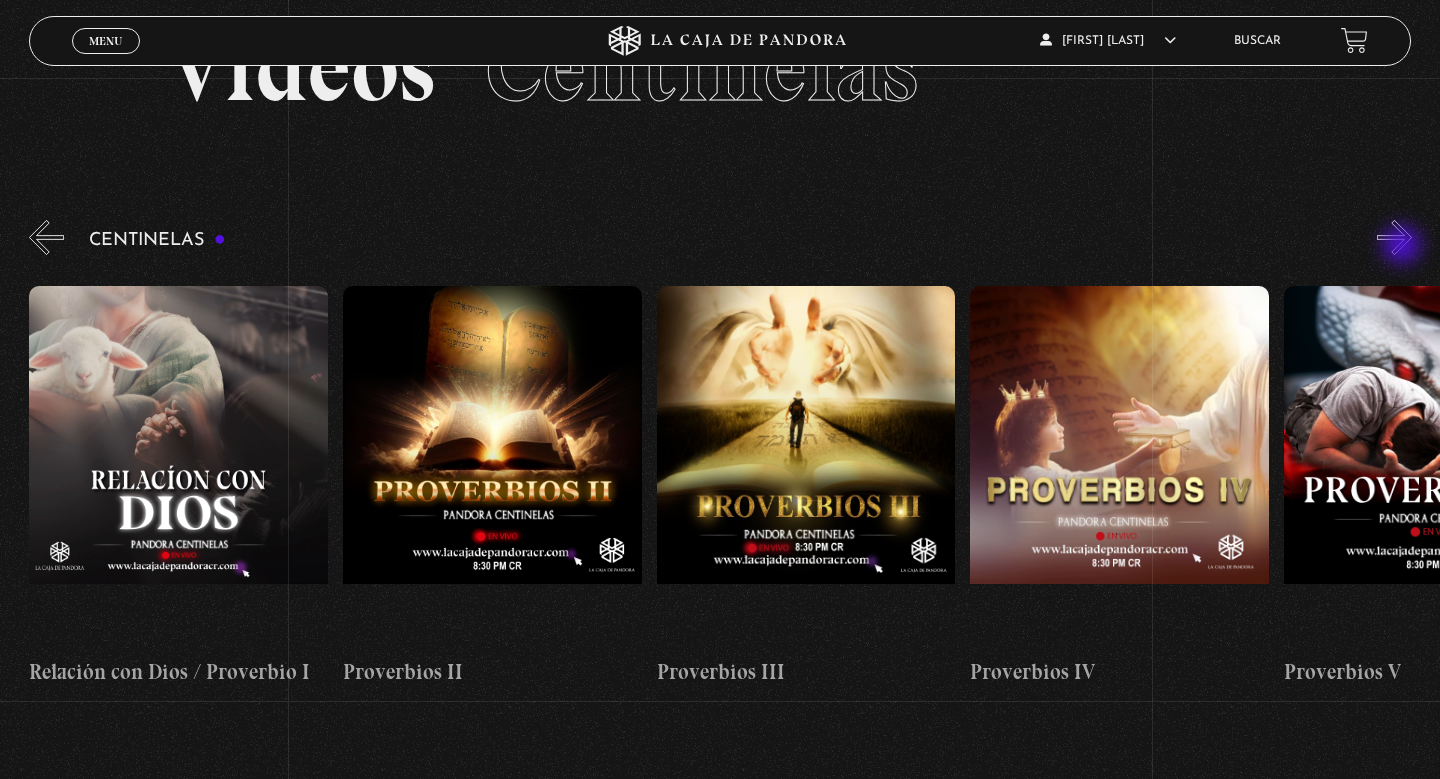 click on "»" at bounding box center (1394, 237) 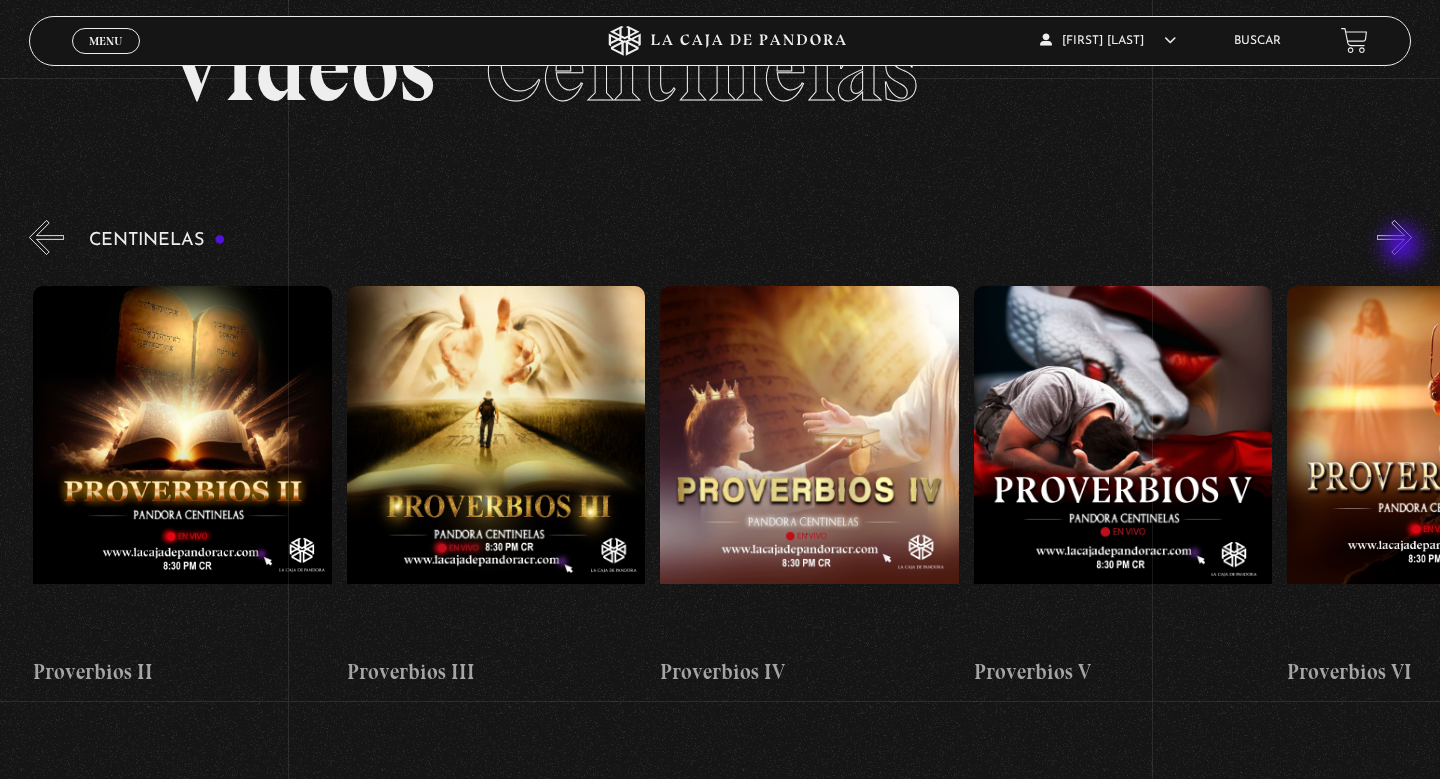 click on "»" at bounding box center [1394, 237] 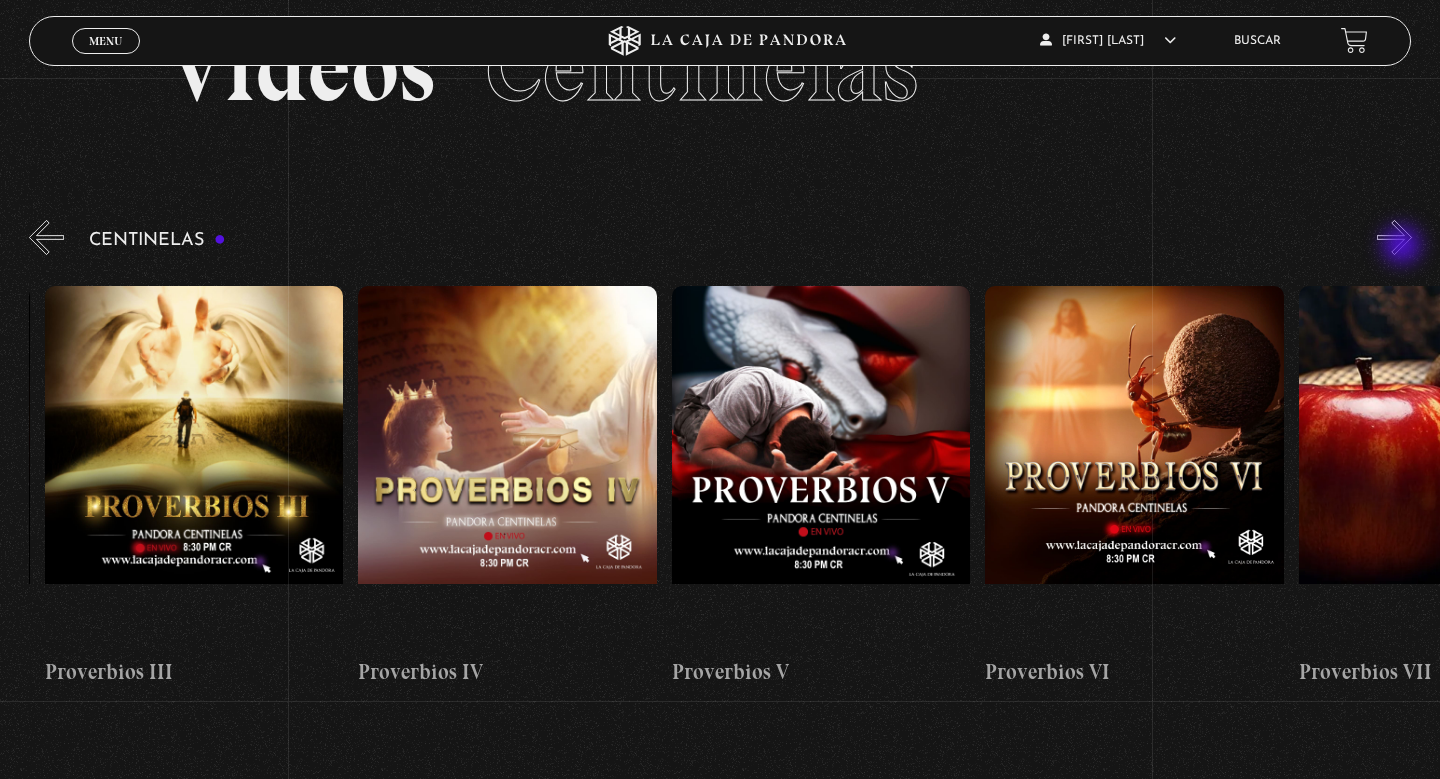 click on "»" at bounding box center (1394, 237) 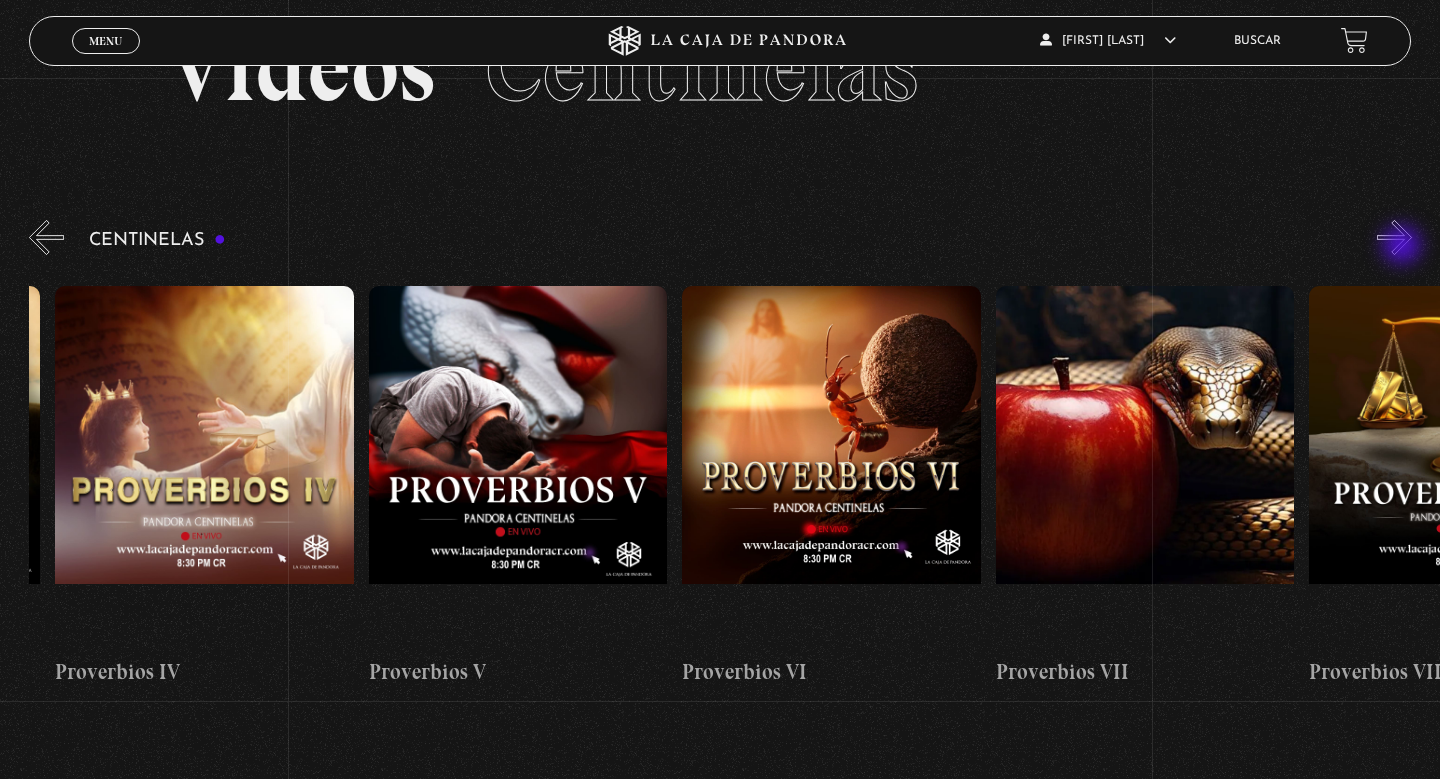 click on "»" at bounding box center [1394, 237] 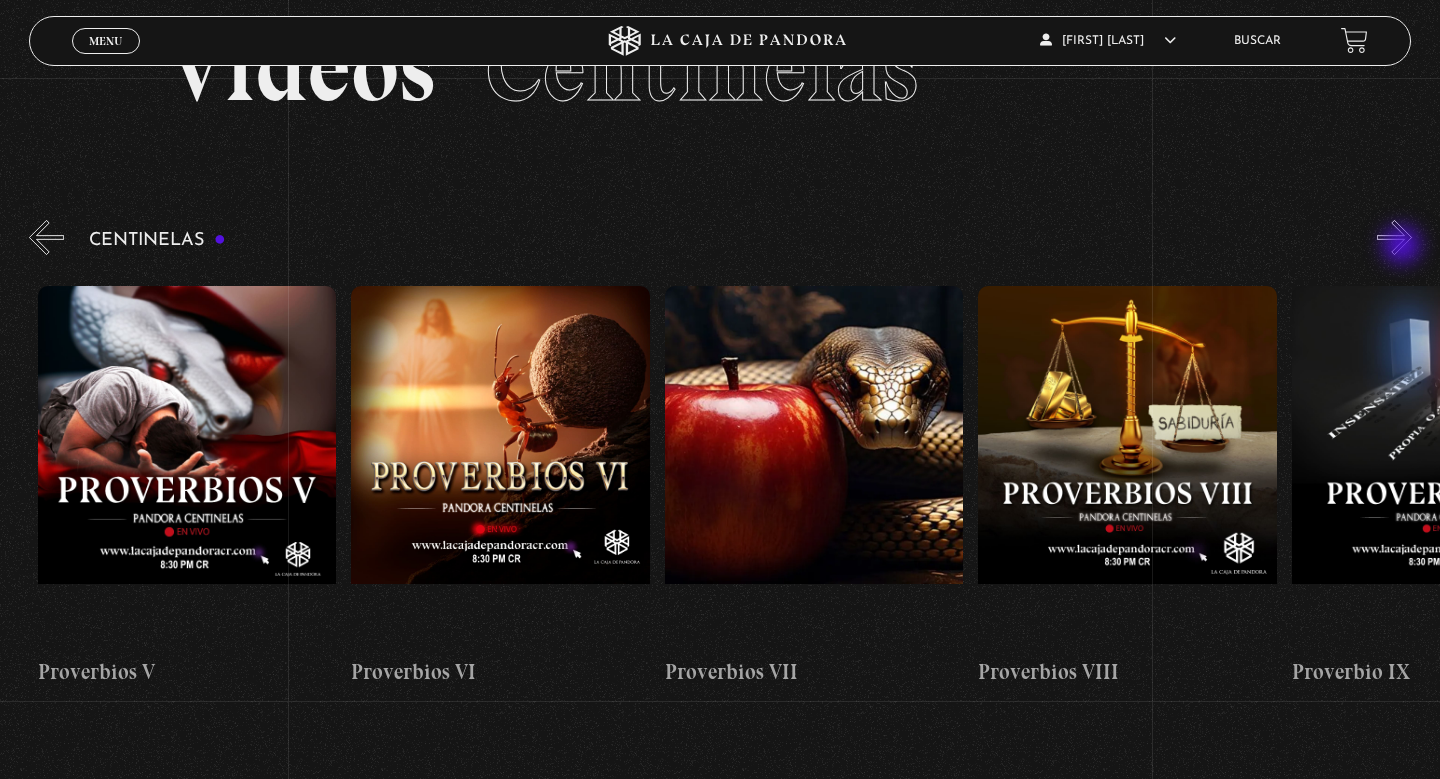 click on "»" at bounding box center (1394, 237) 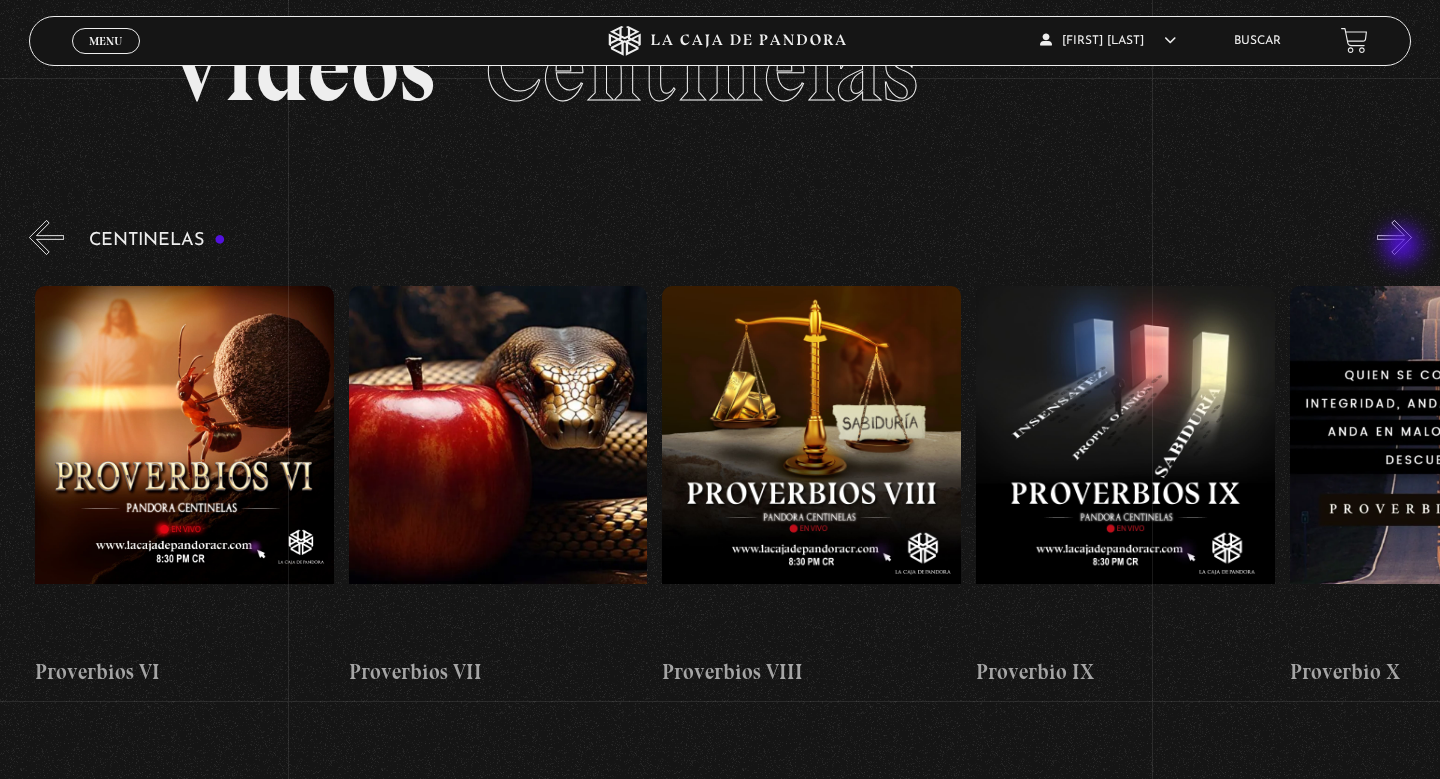 click on "»" at bounding box center (1394, 237) 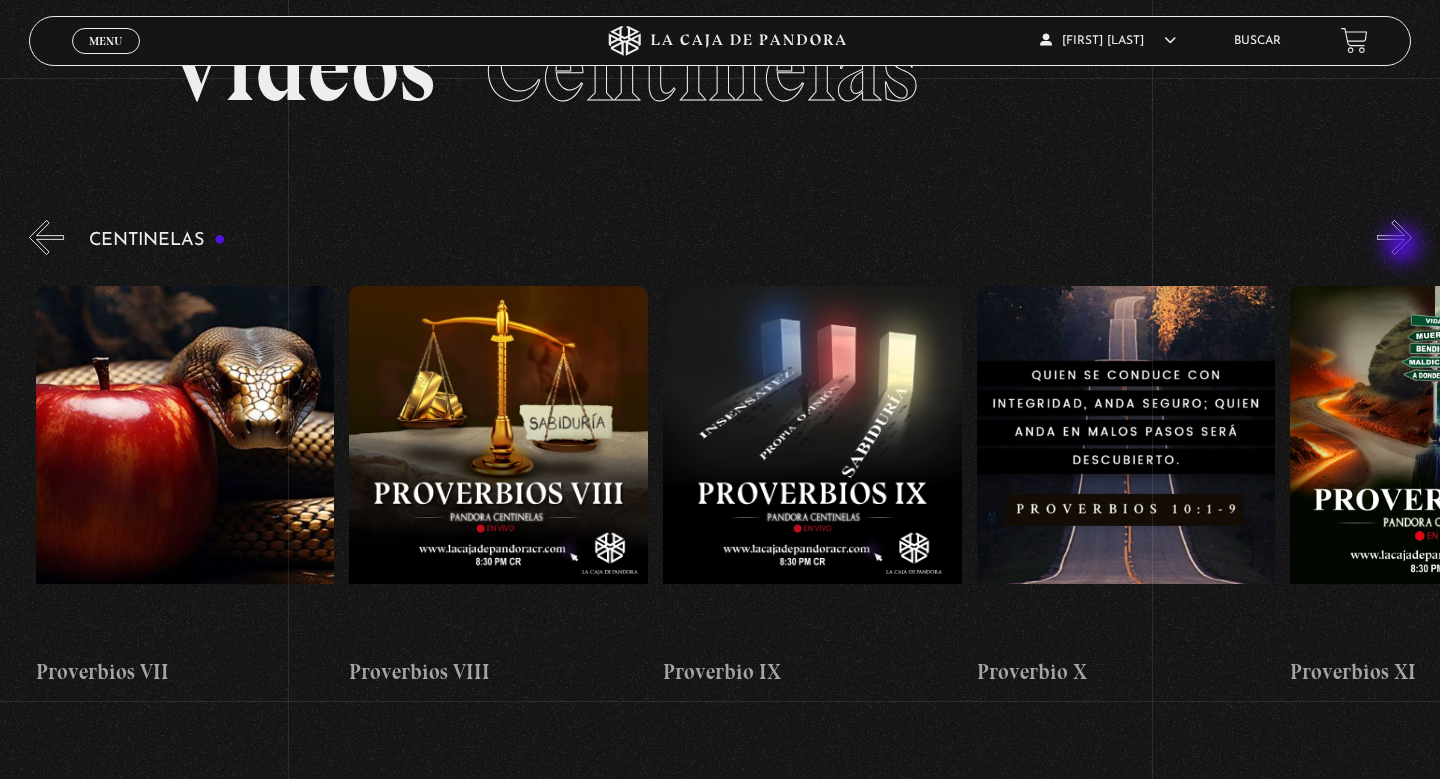 click on "»" at bounding box center [1394, 237] 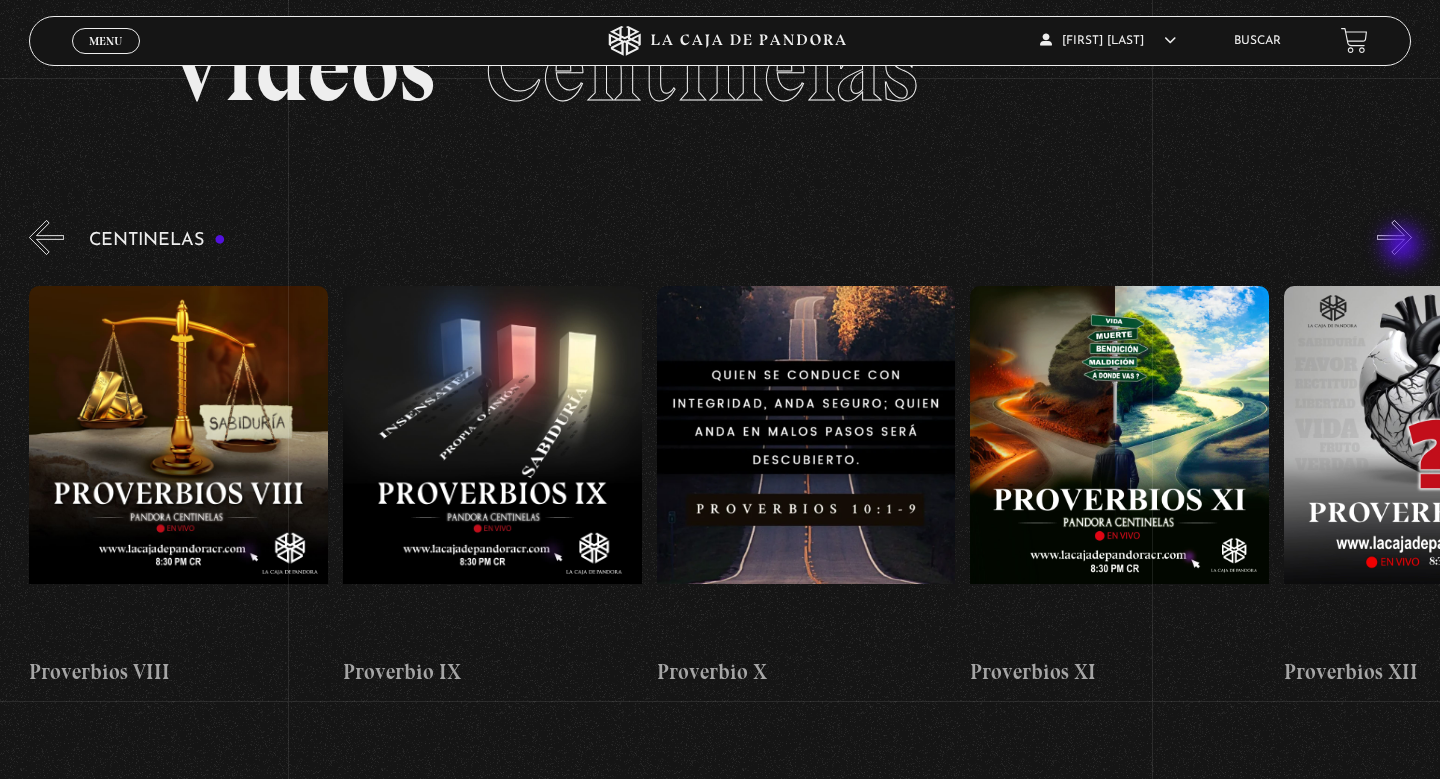click on "»" at bounding box center (1394, 237) 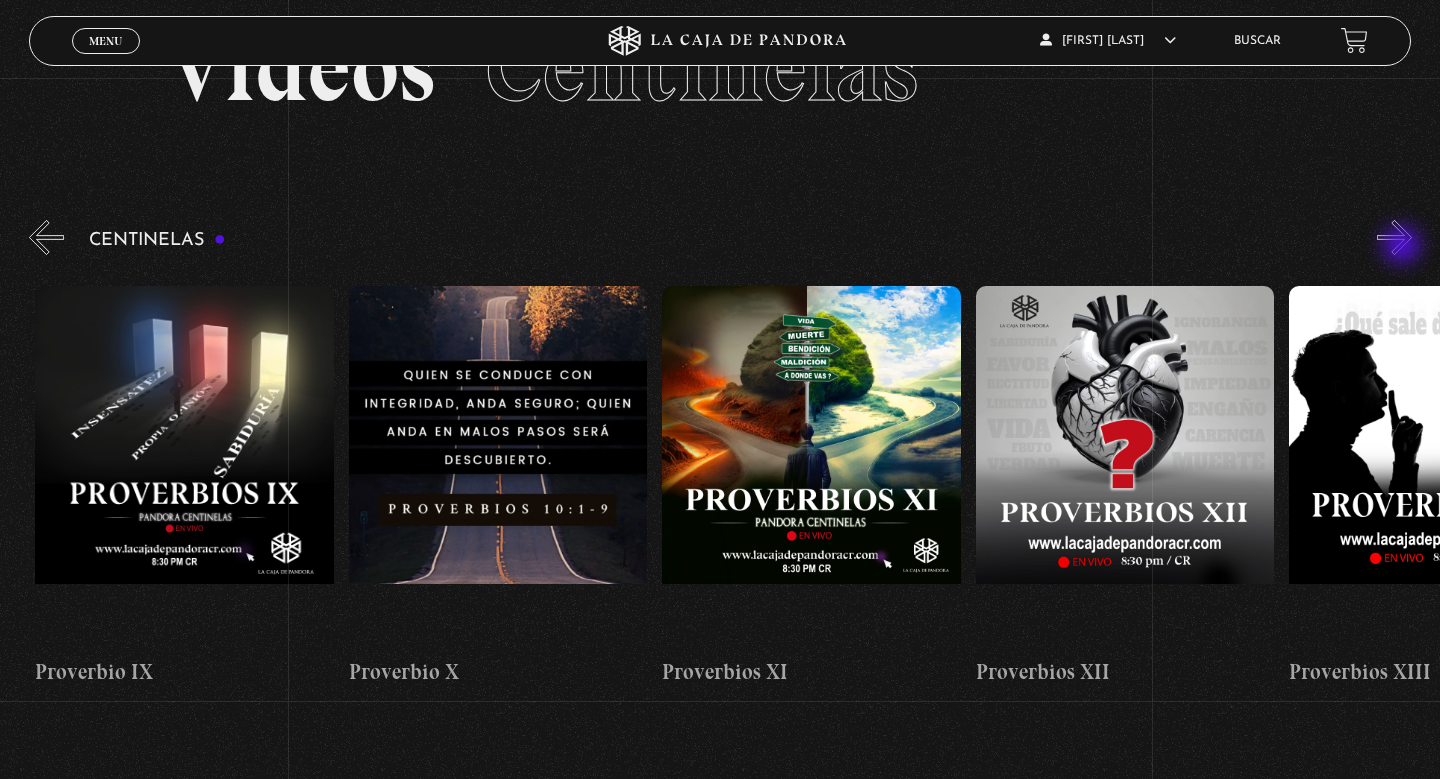 click on "»" at bounding box center (1394, 237) 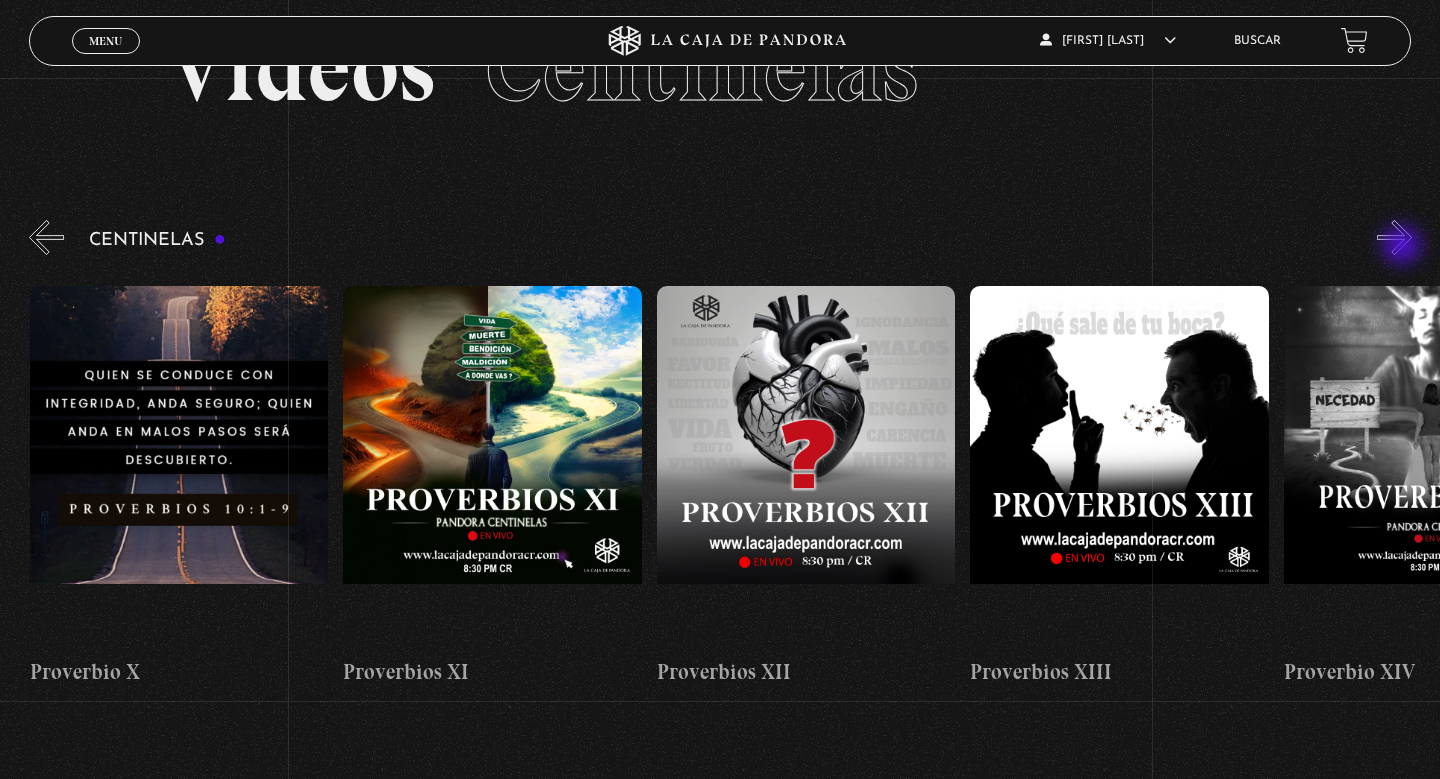 click on "»" at bounding box center [1394, 237] 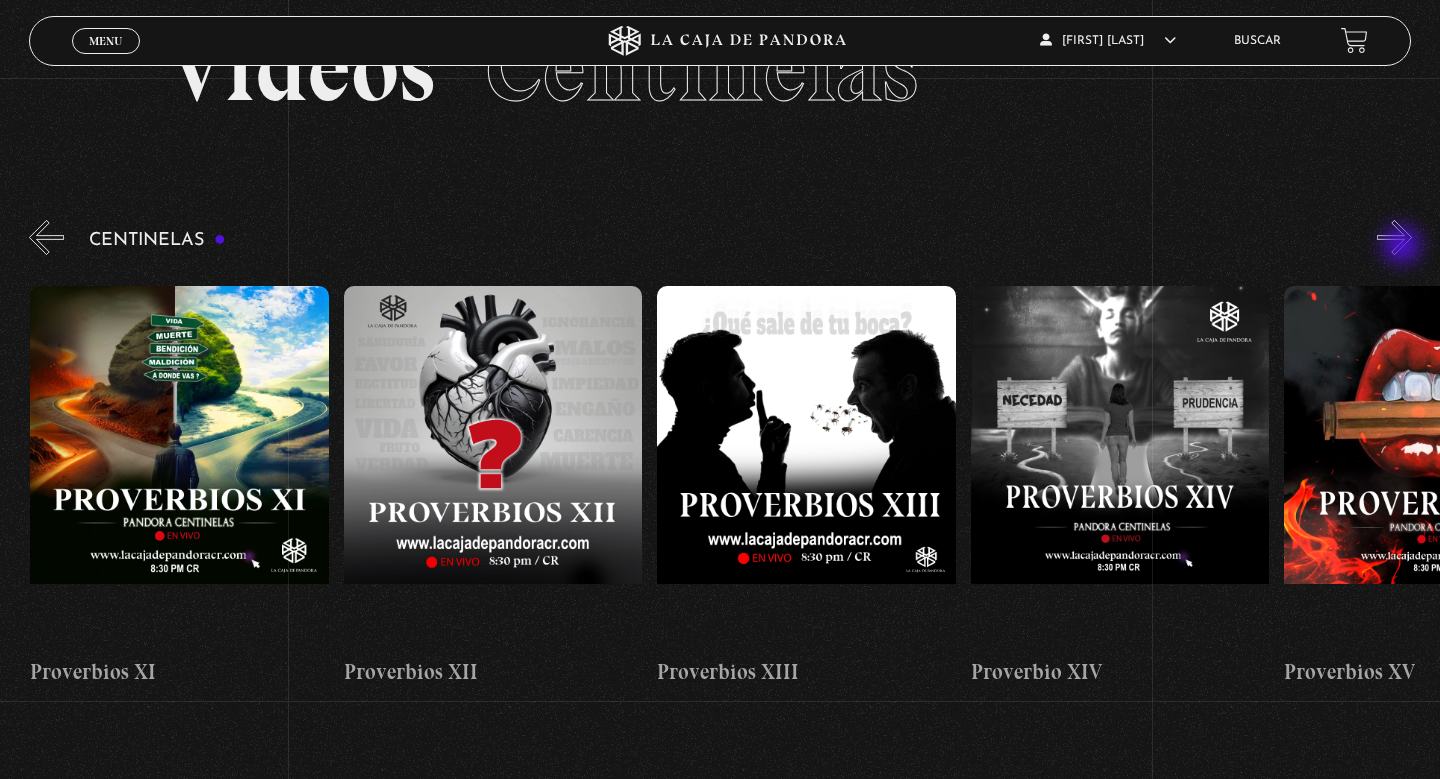 click on "»" at bounding box center (1394, 237) 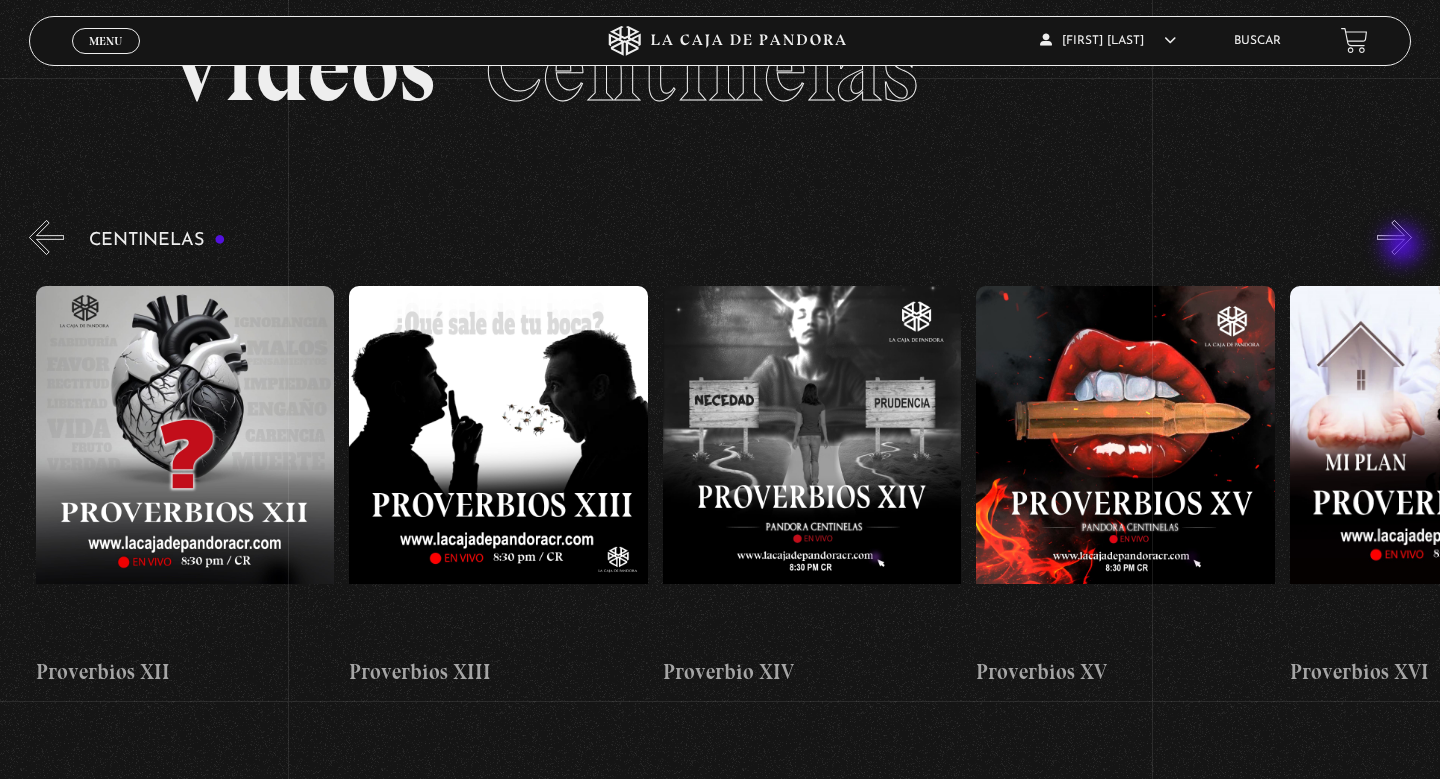 click on "»" at bounding box center (1394, 237) 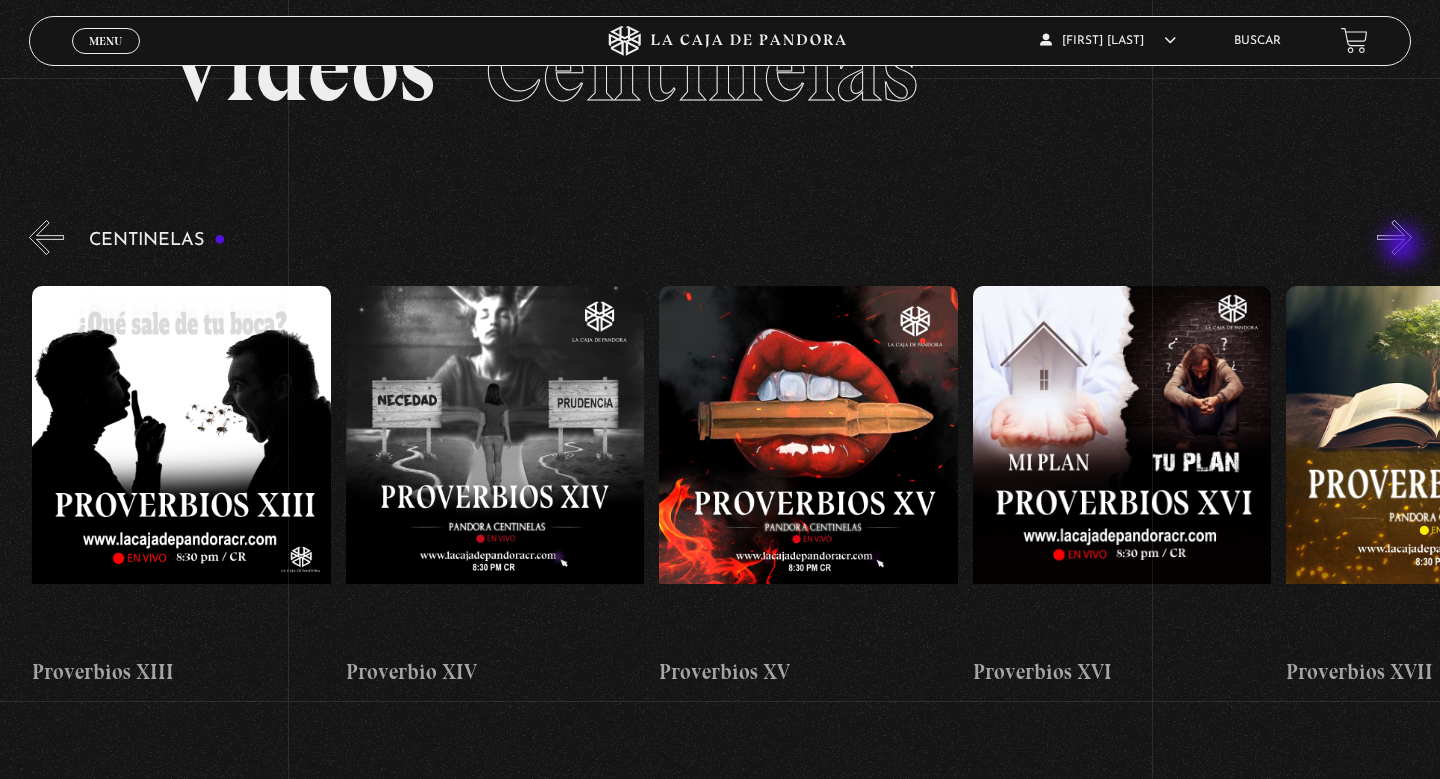 click on "»" at bounding box center (1394, 237) 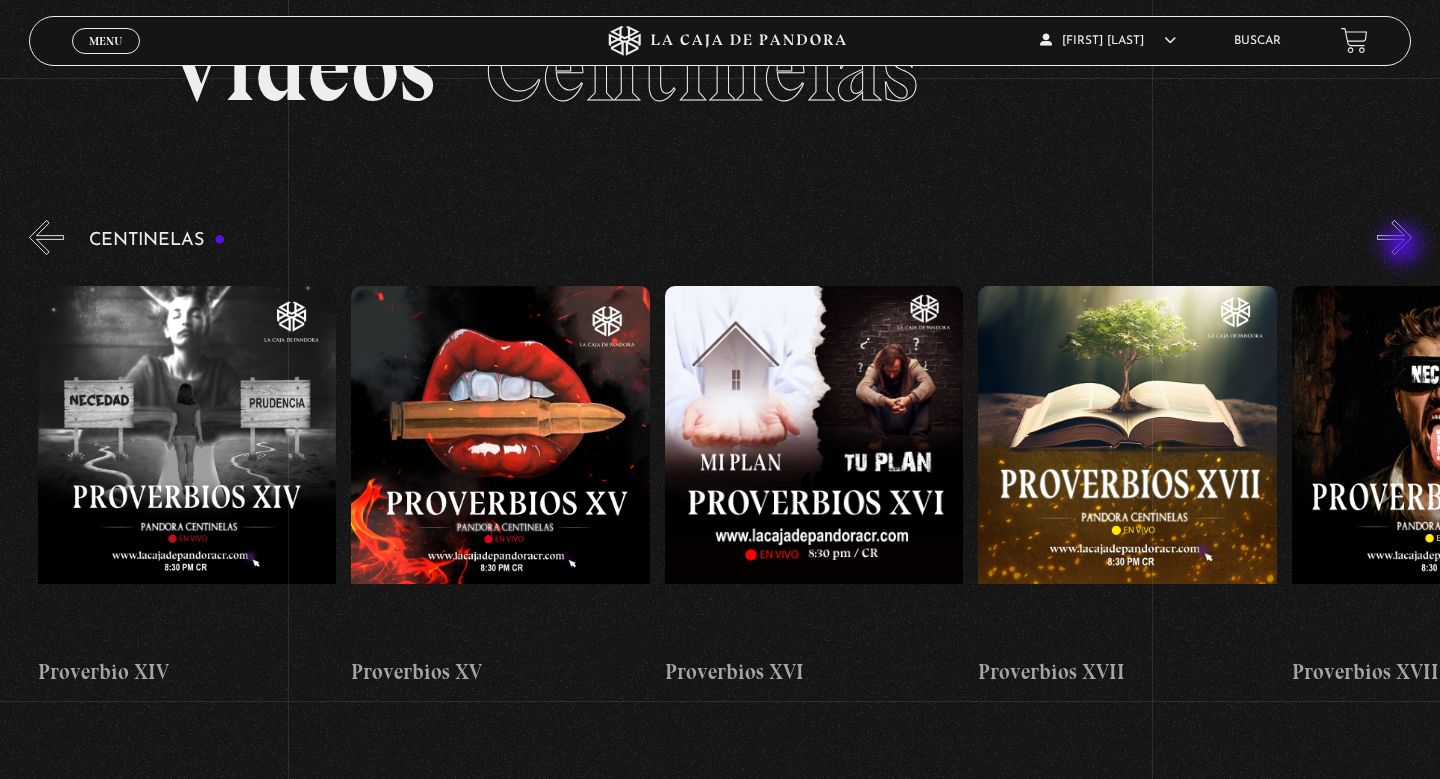 click on "»" at bounding box center [1394, 237] 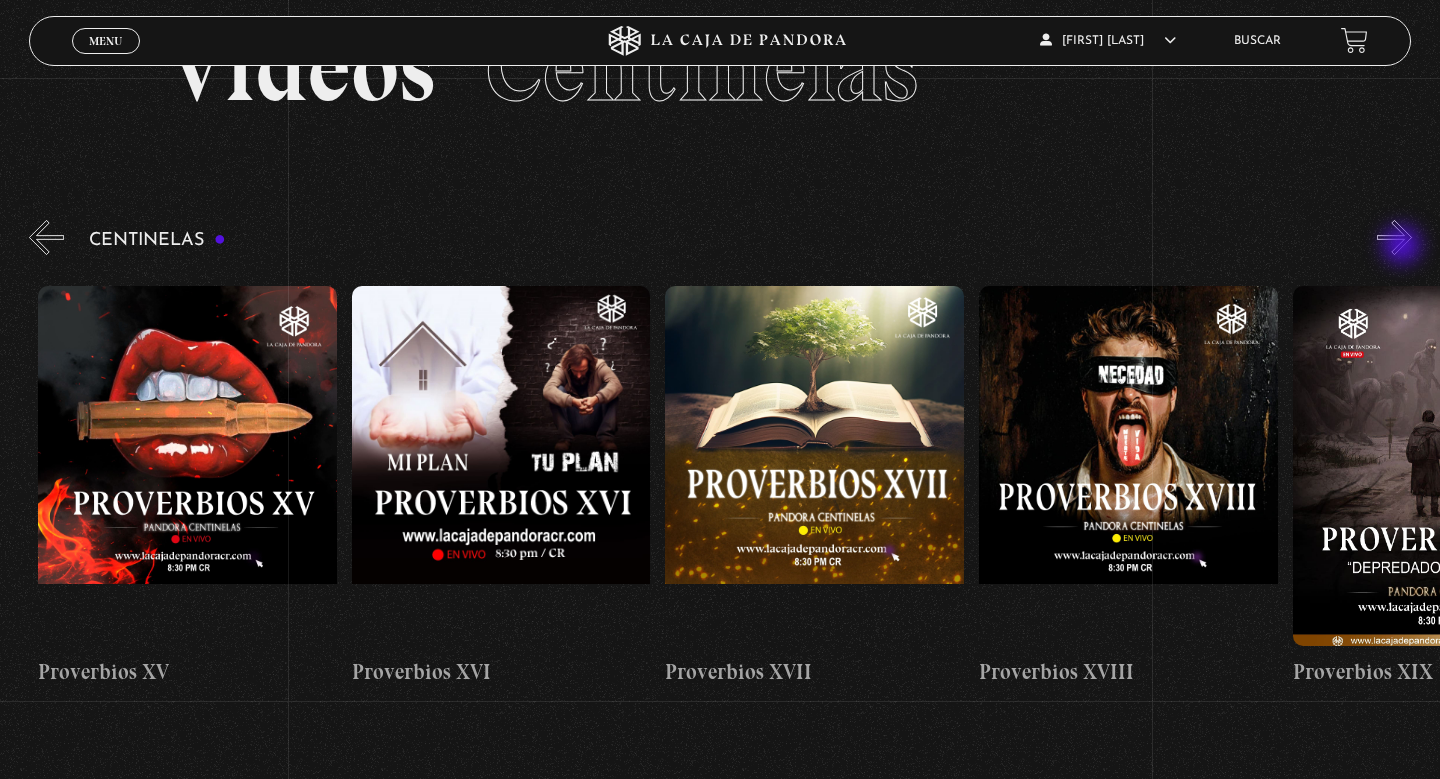 click on "»" at bounding box center [1394, 237] 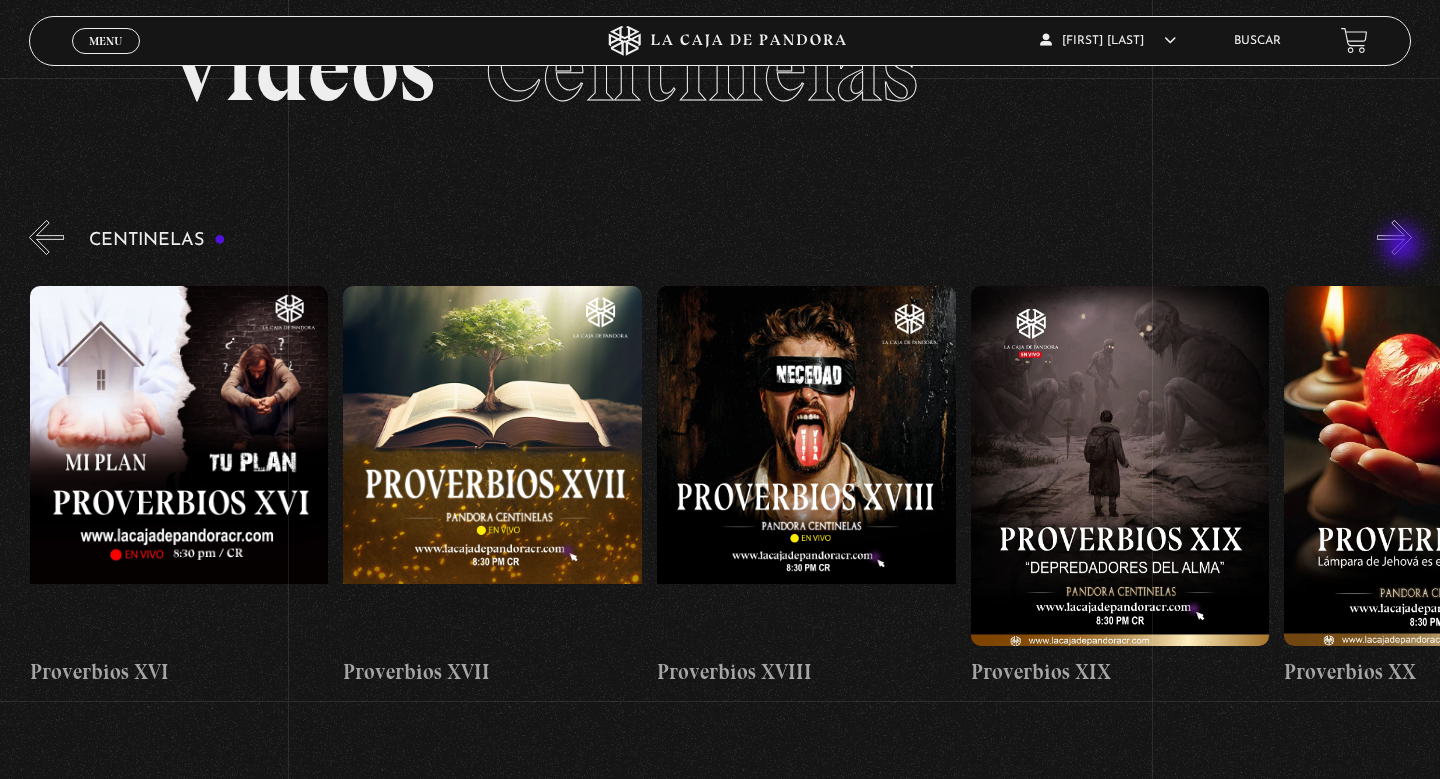 click on "»" at bounding box center [1394, 237] 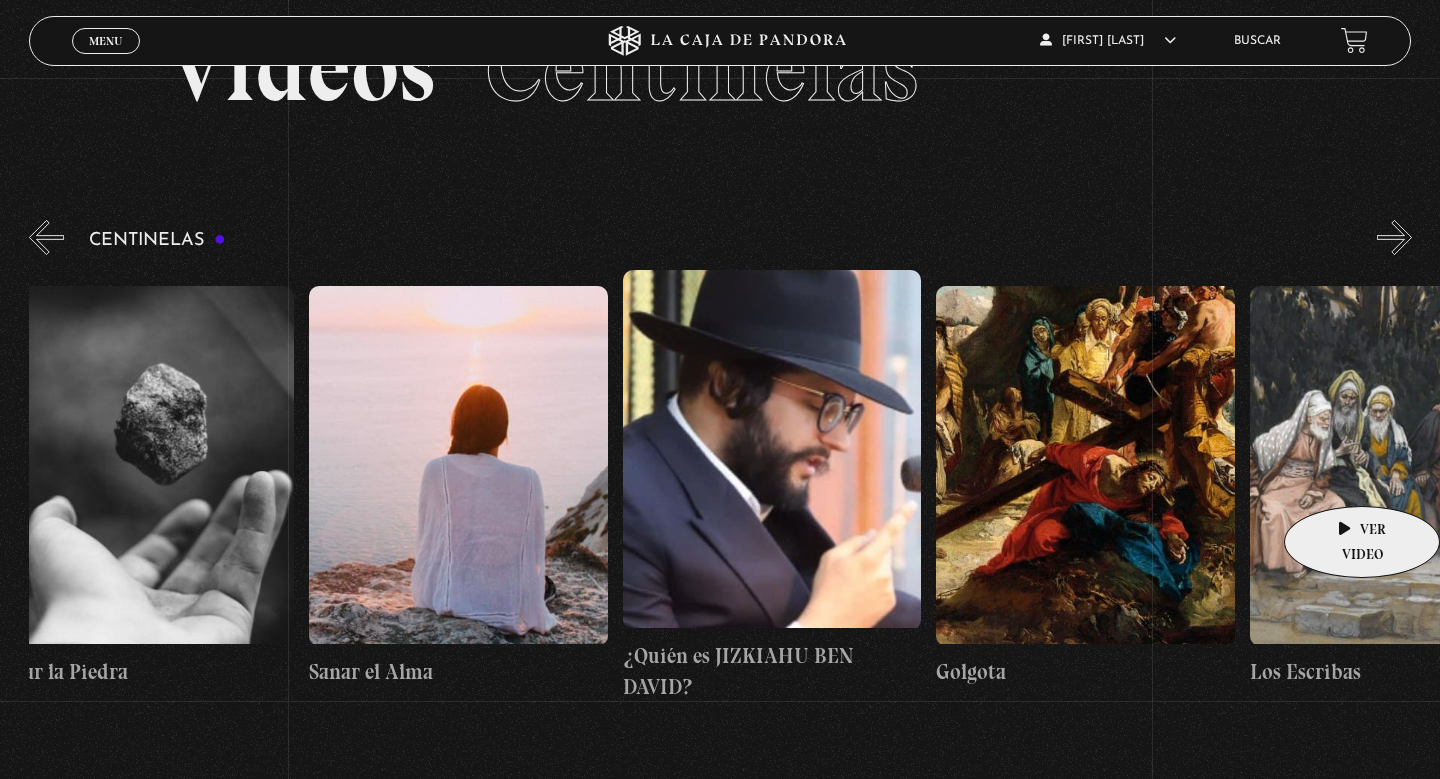 scroll, scrollTop: 0, scrollLeft: 34334, axis: horizontal 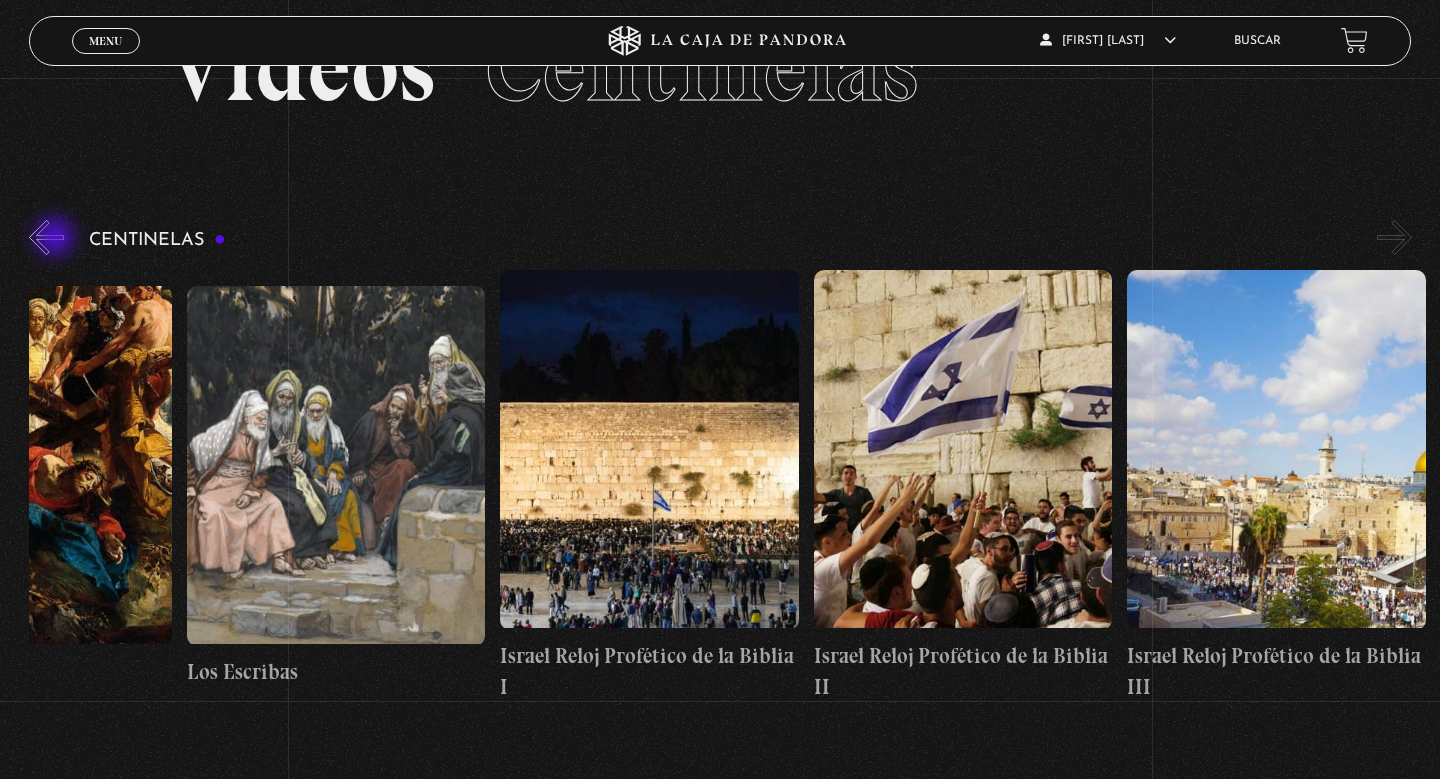 click on "«" at bounding box center (46, 237) 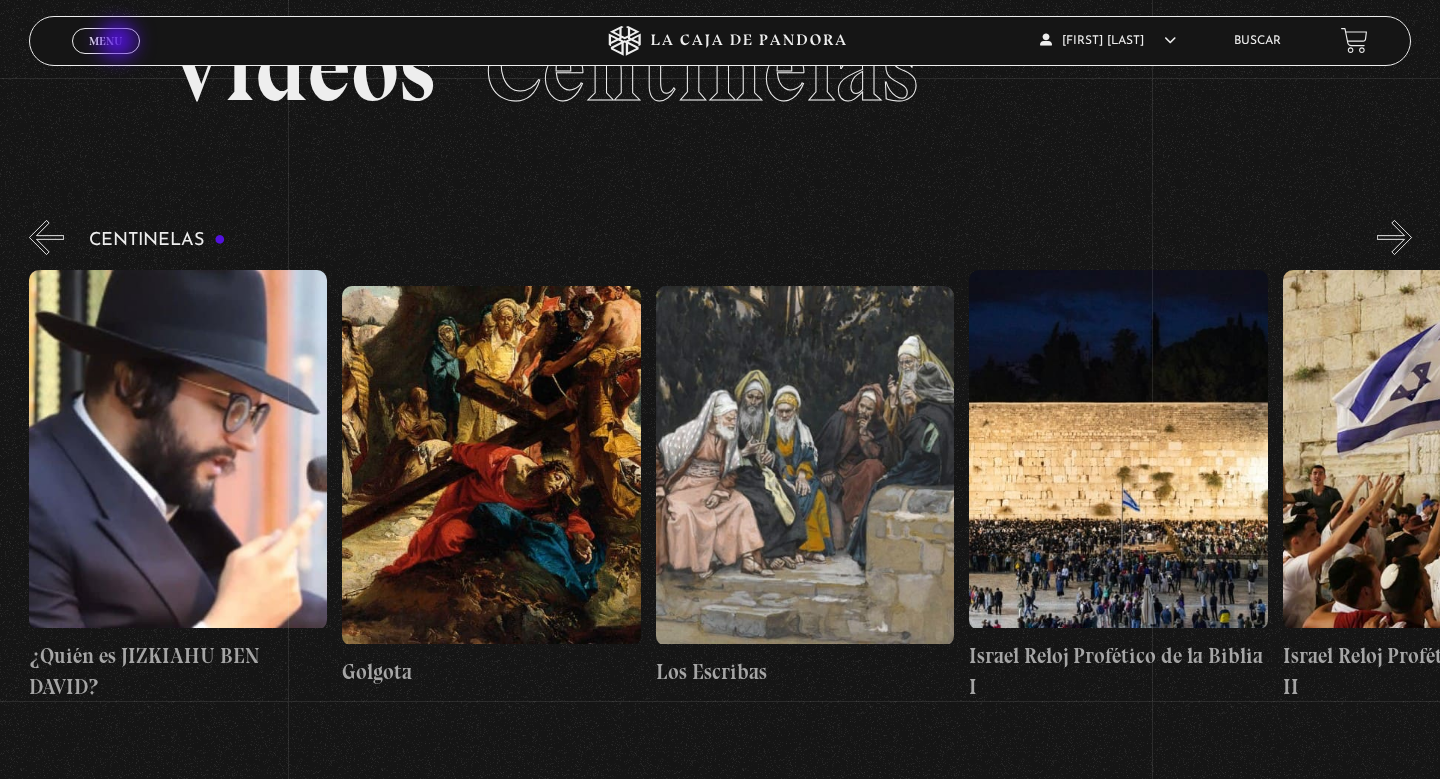 scroll, scrollTop: 0, scrollLeft: 33864, axis: horizontal 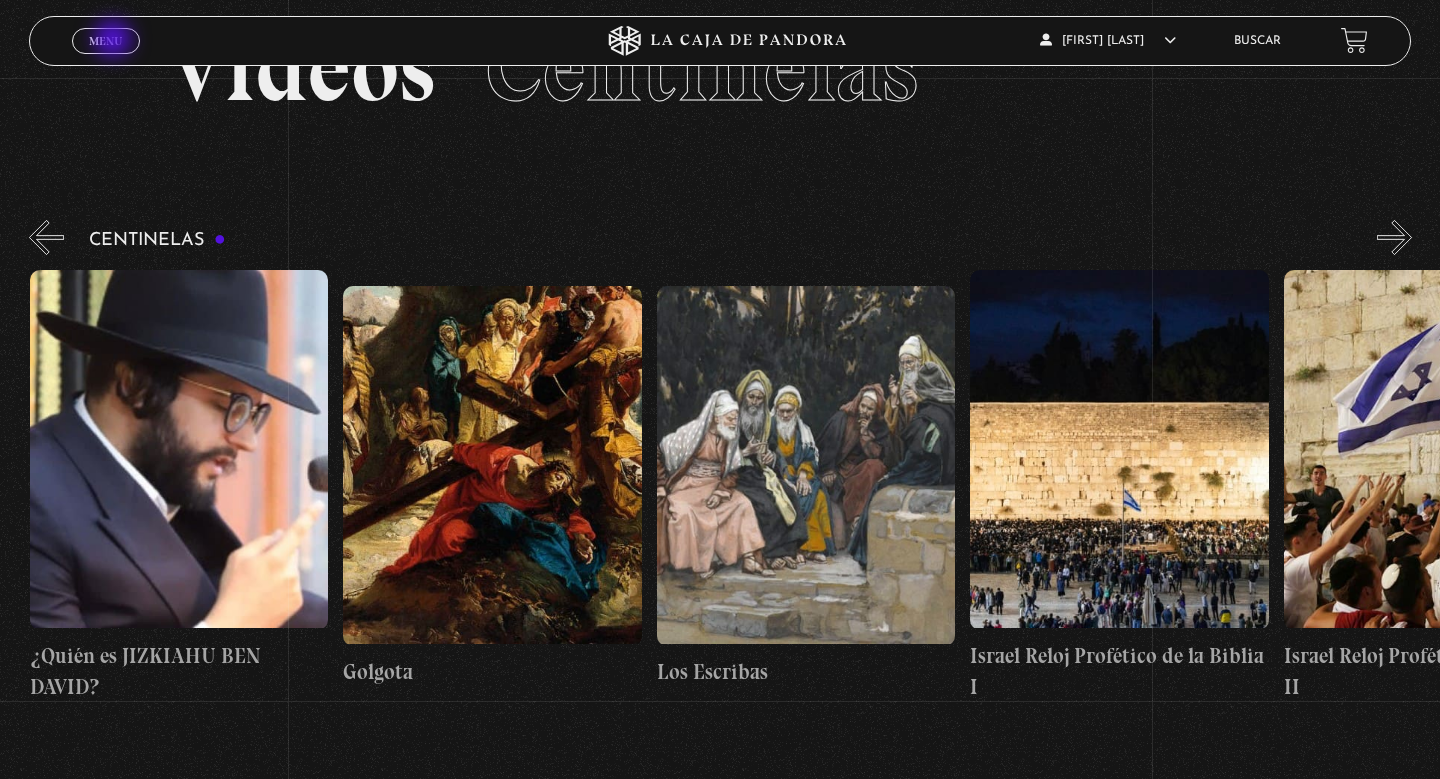 click on "Menu" at bounding box center (105, 41) 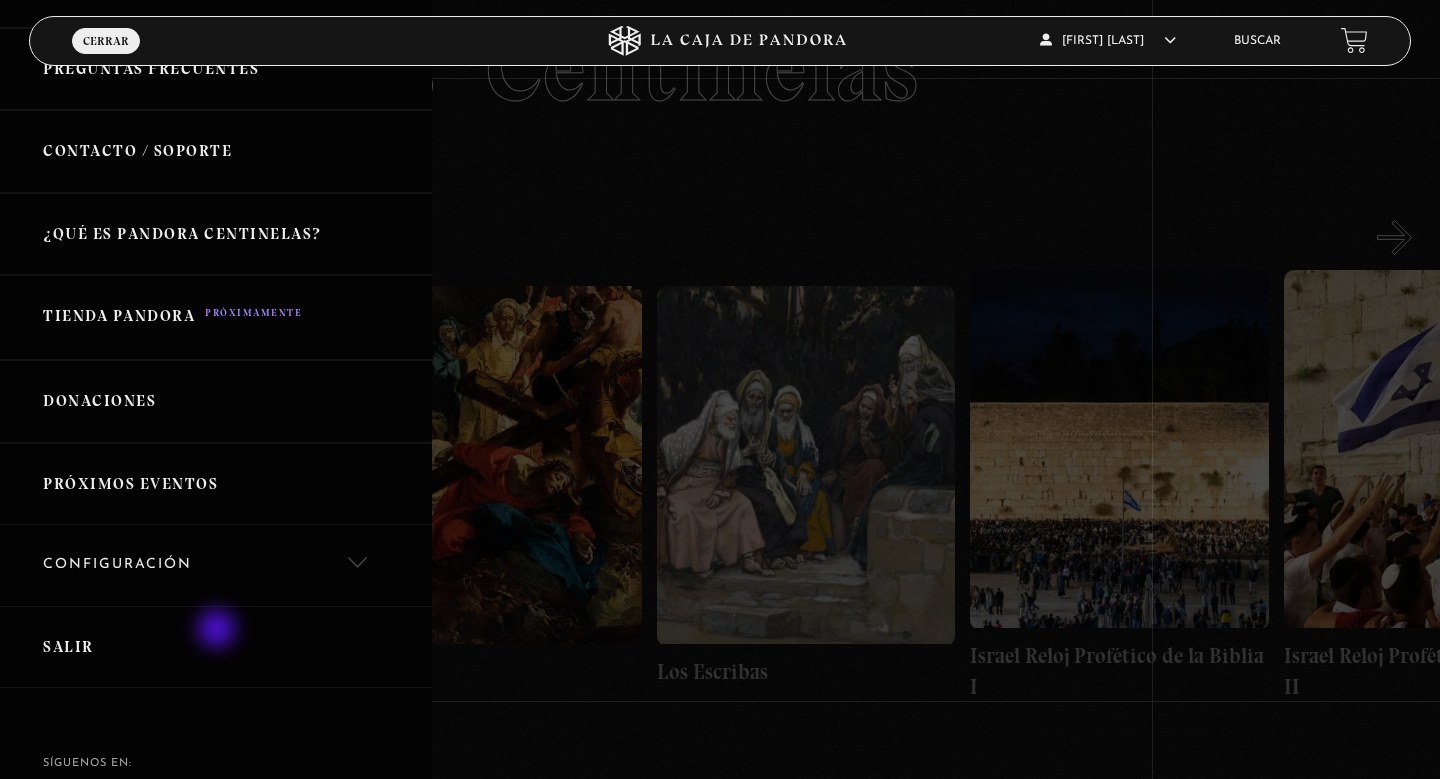 scroll, scrollTop: 333, scrollLeft: 0, axis: vertical 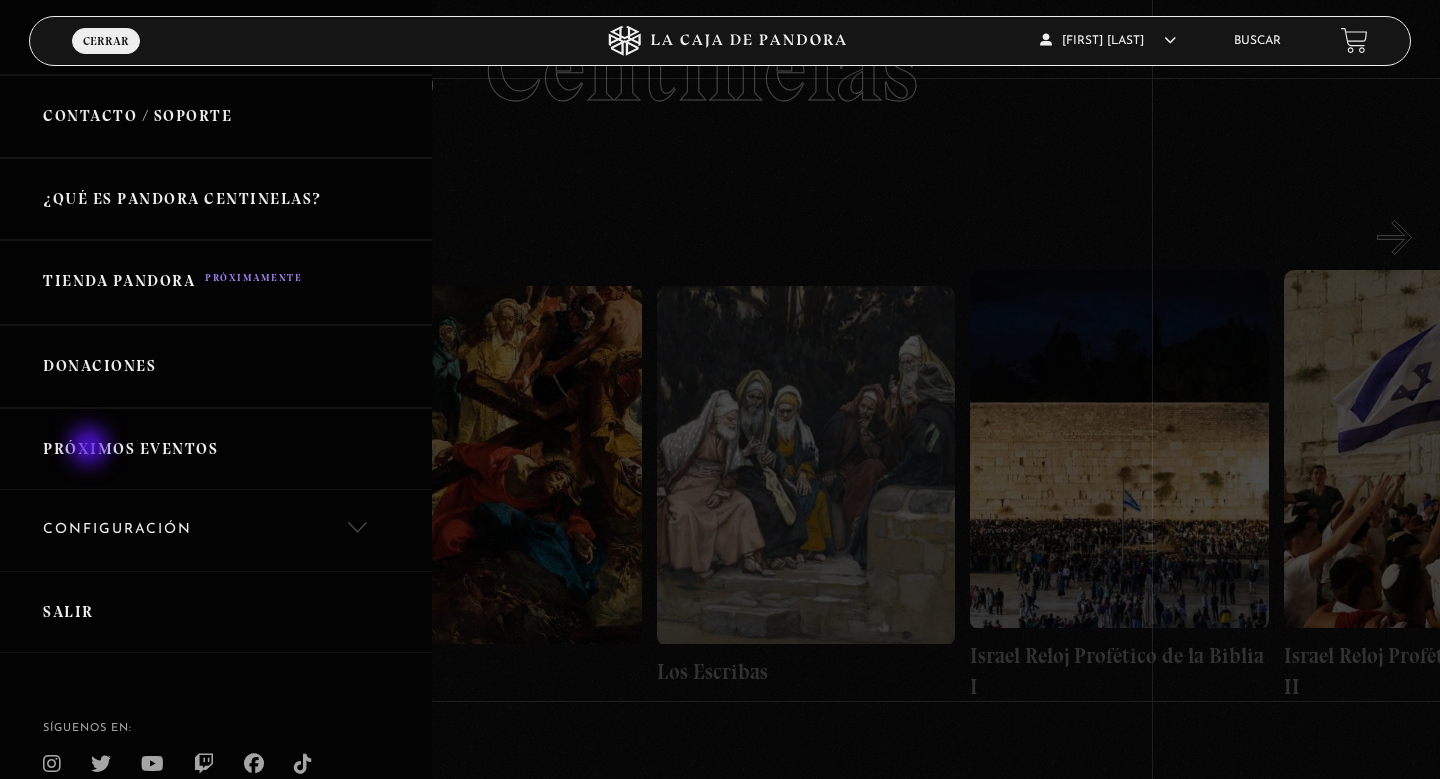 click on "Próximos Eventos" at bounding box center (216, 449) 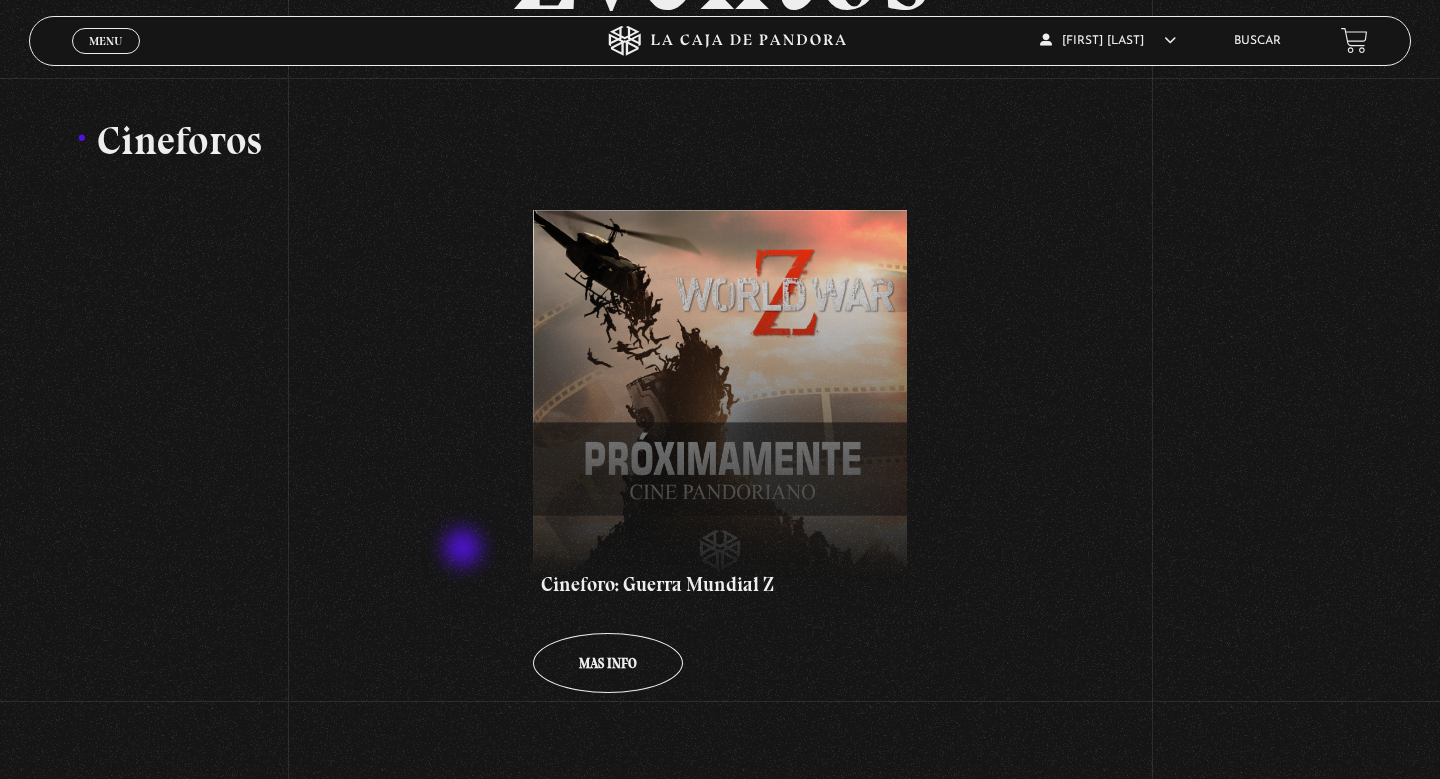 scroll, scrollTop: 360, scrollLeft: 0, axis: vertical 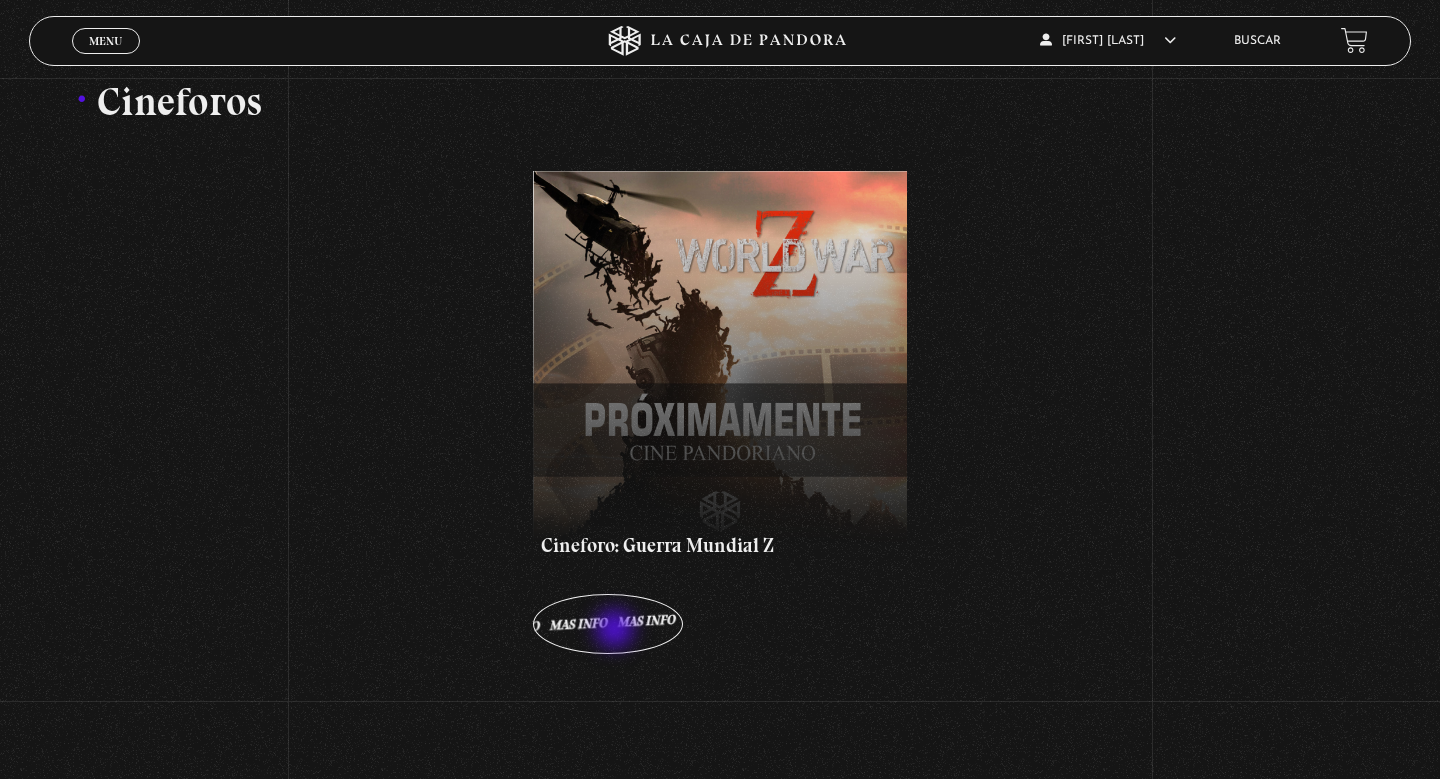 click on "Mas info" at bounding box center (608, 624) 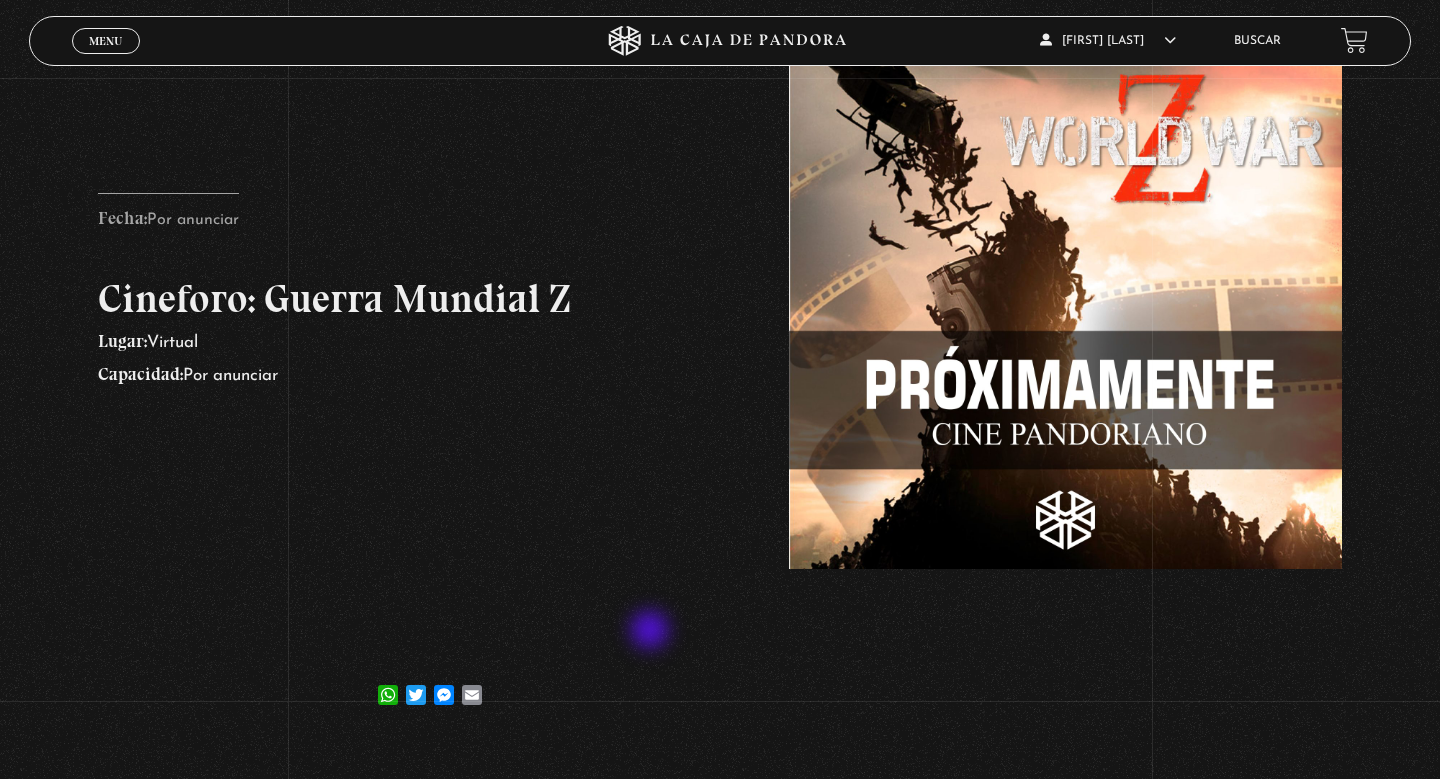 scroll, scrollTop: 0, scrollLeft: 0, axis: both 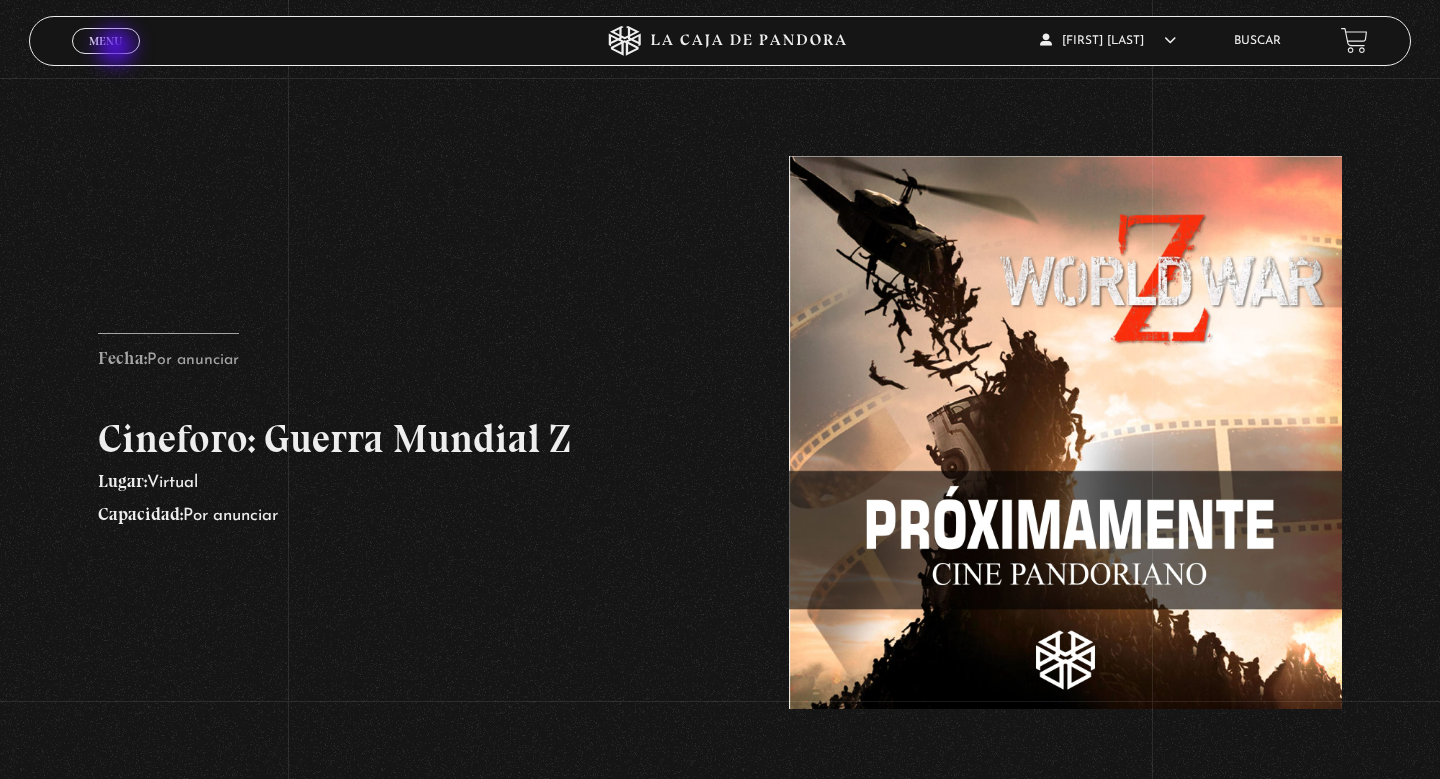 click on "Menu Cerrar" at bounding box center (106, 41) 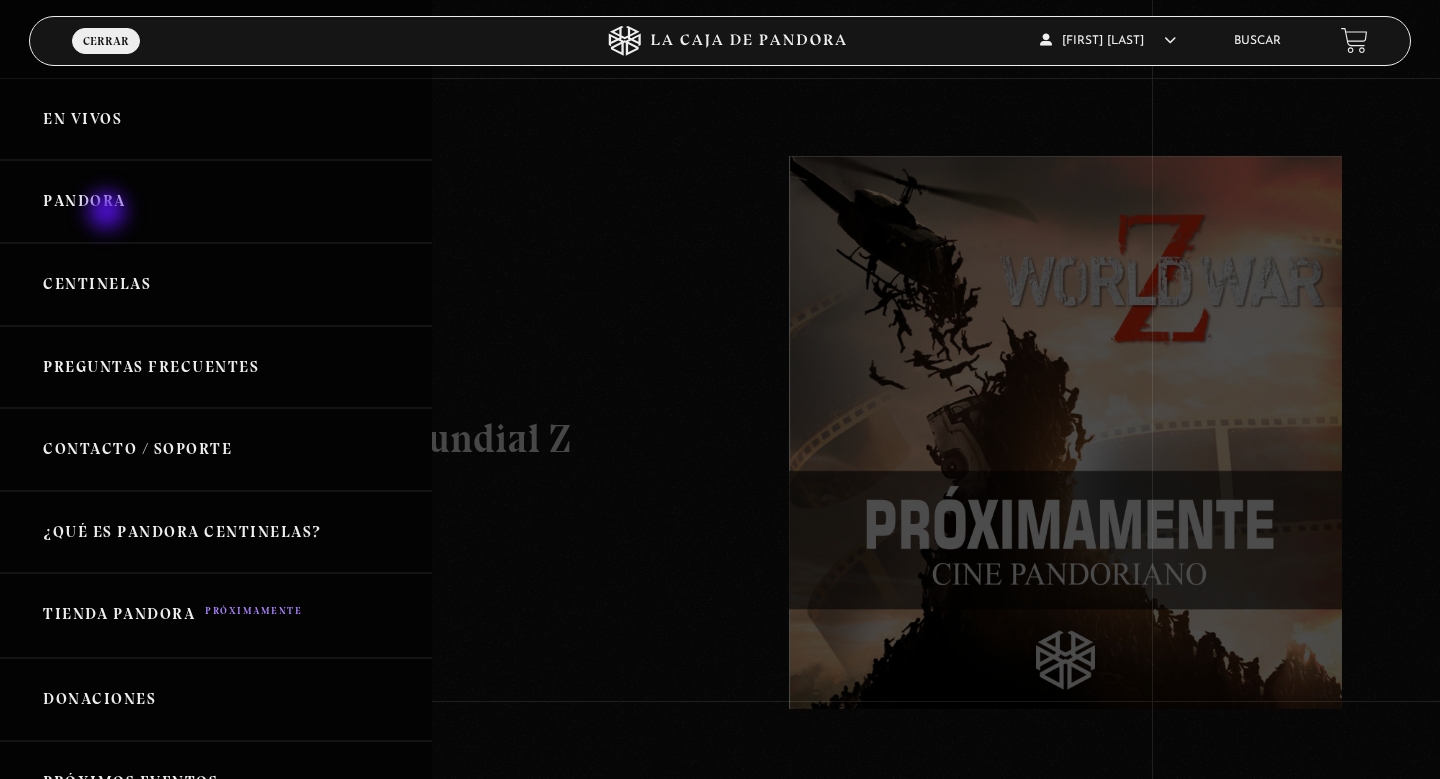 click on "Pandora" at bounding box center [216, 201] 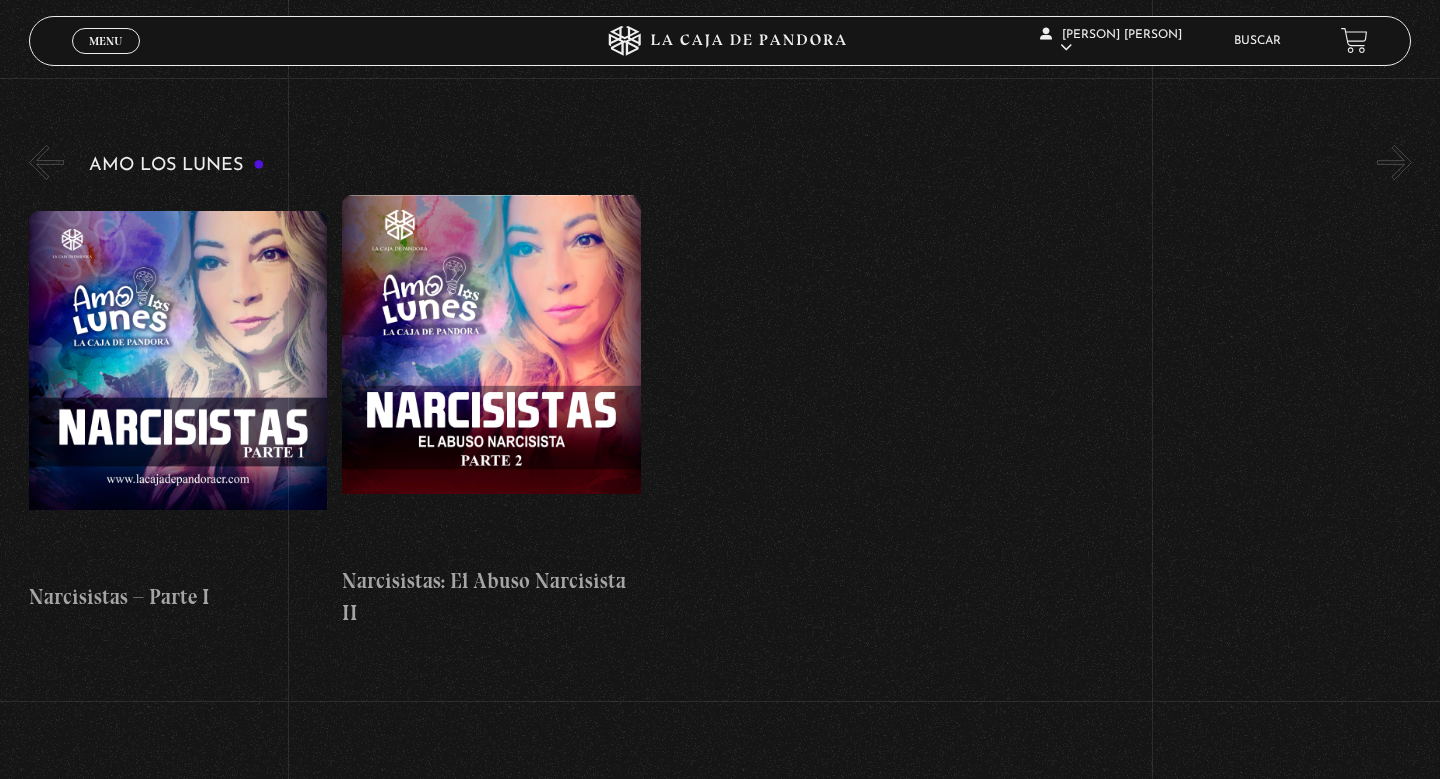 scroll, scrollTop: 8534, scrollLeft: 0, axis: vertical 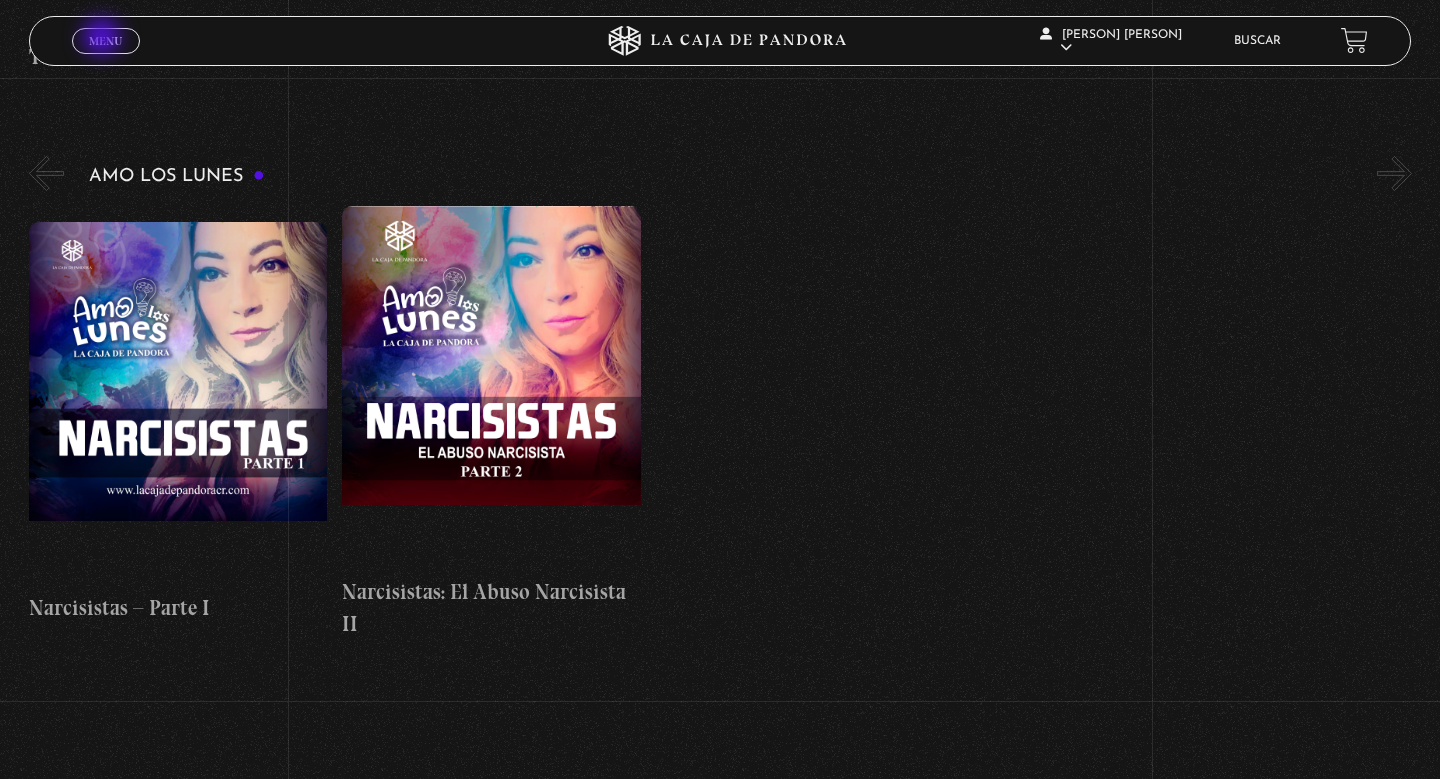 click on "Menu" at bounding box center [105, 41] 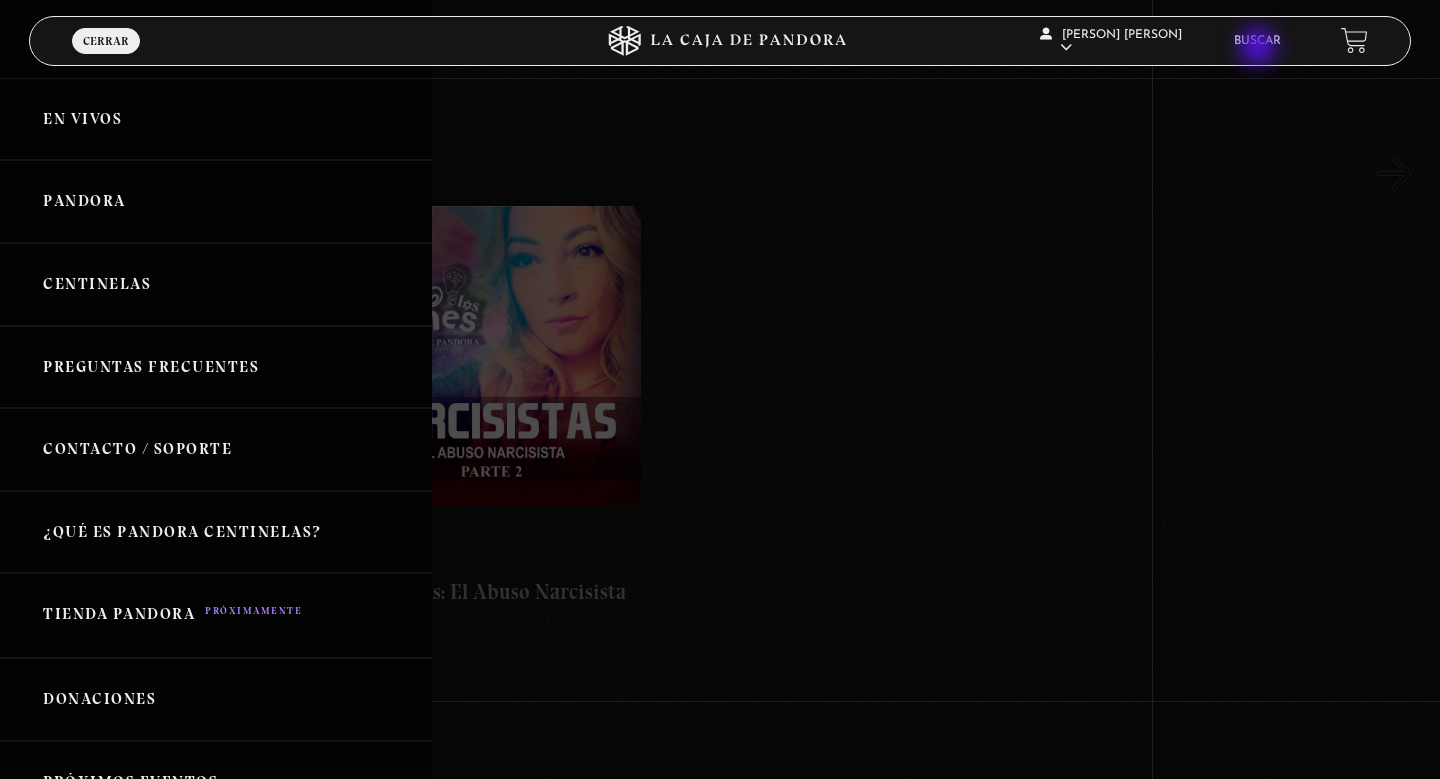 click on "Buscar" at bounding box center (1257, 40) 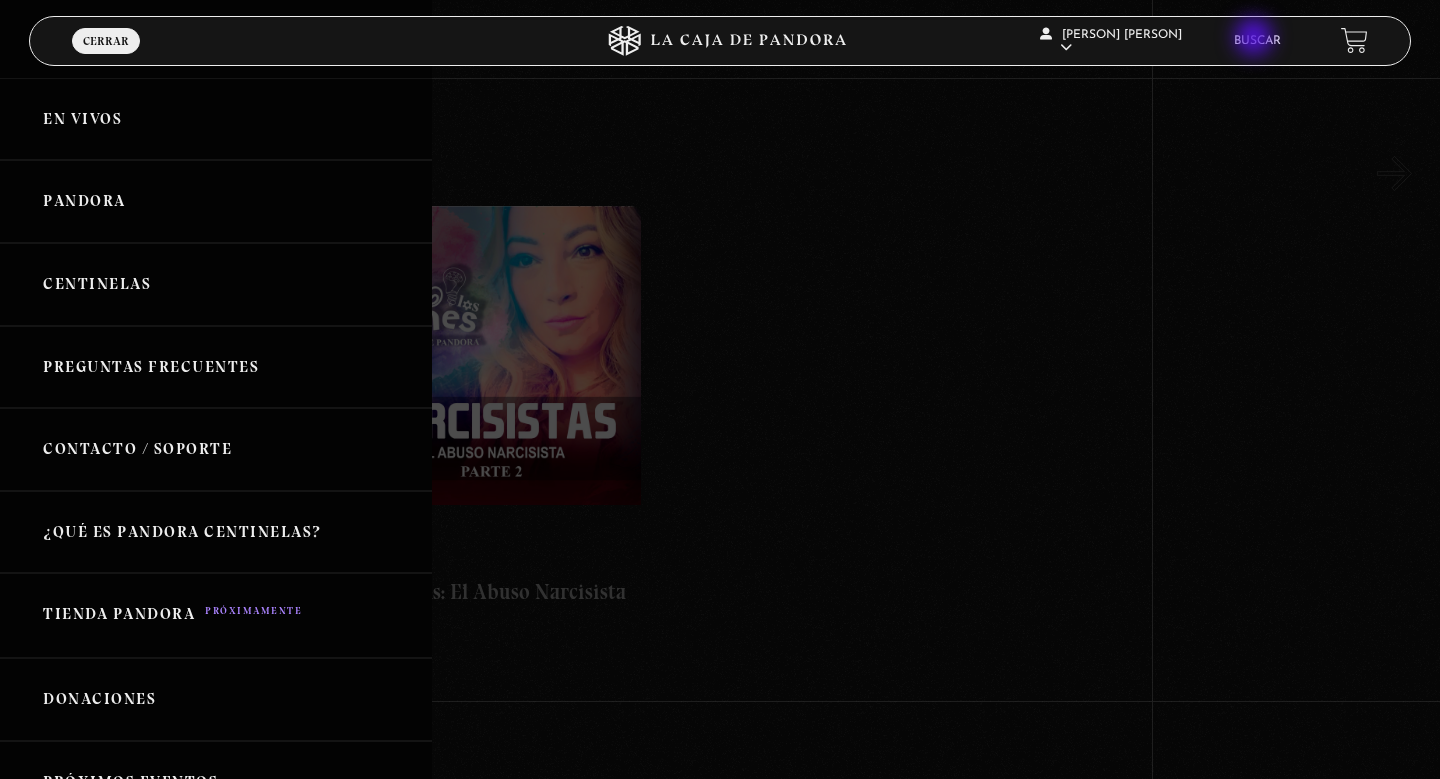 click on "Buscar" at bounding box center (1257, 41) 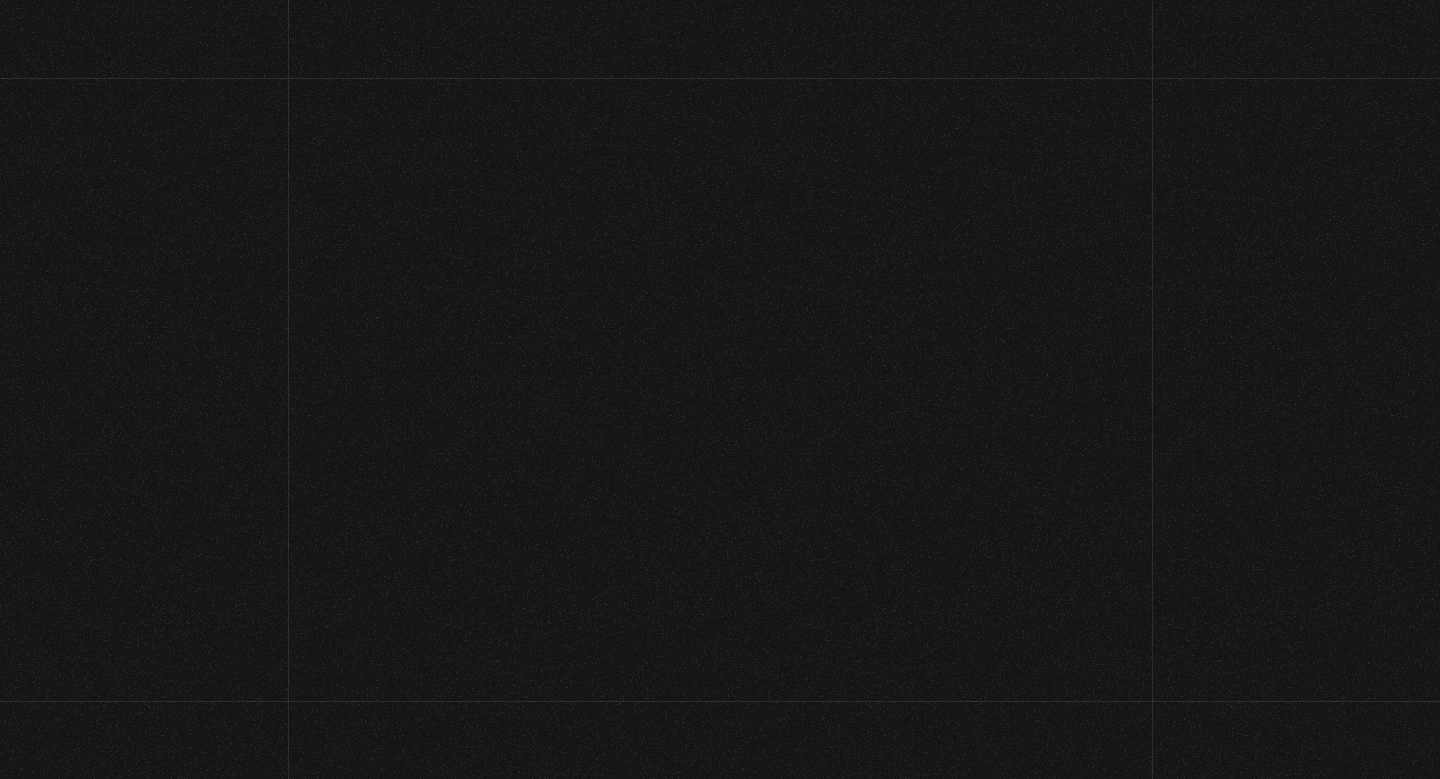 scroll, scrollTop: 0, scrollLeft: 0, axis: both 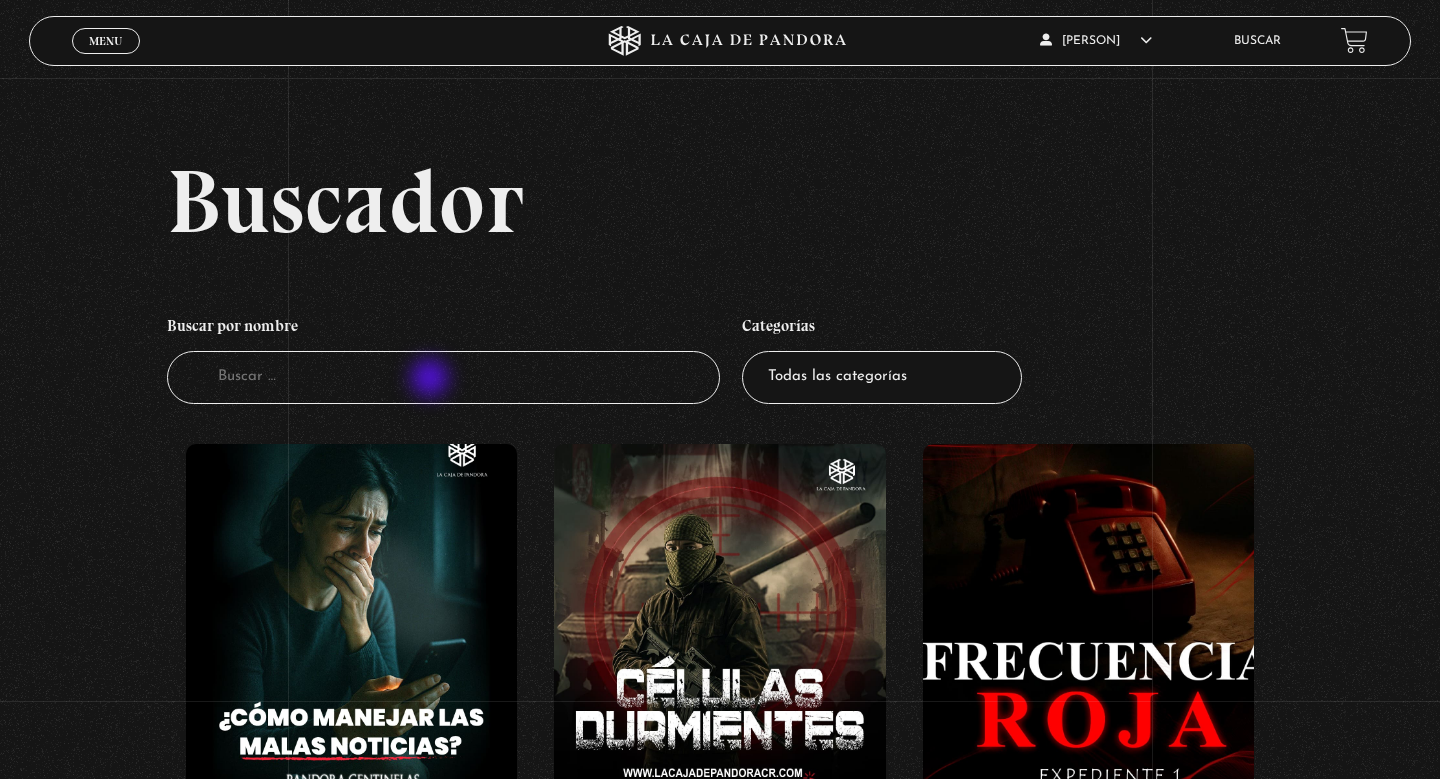 click on "Buscador" at bounding box center (443, 377) 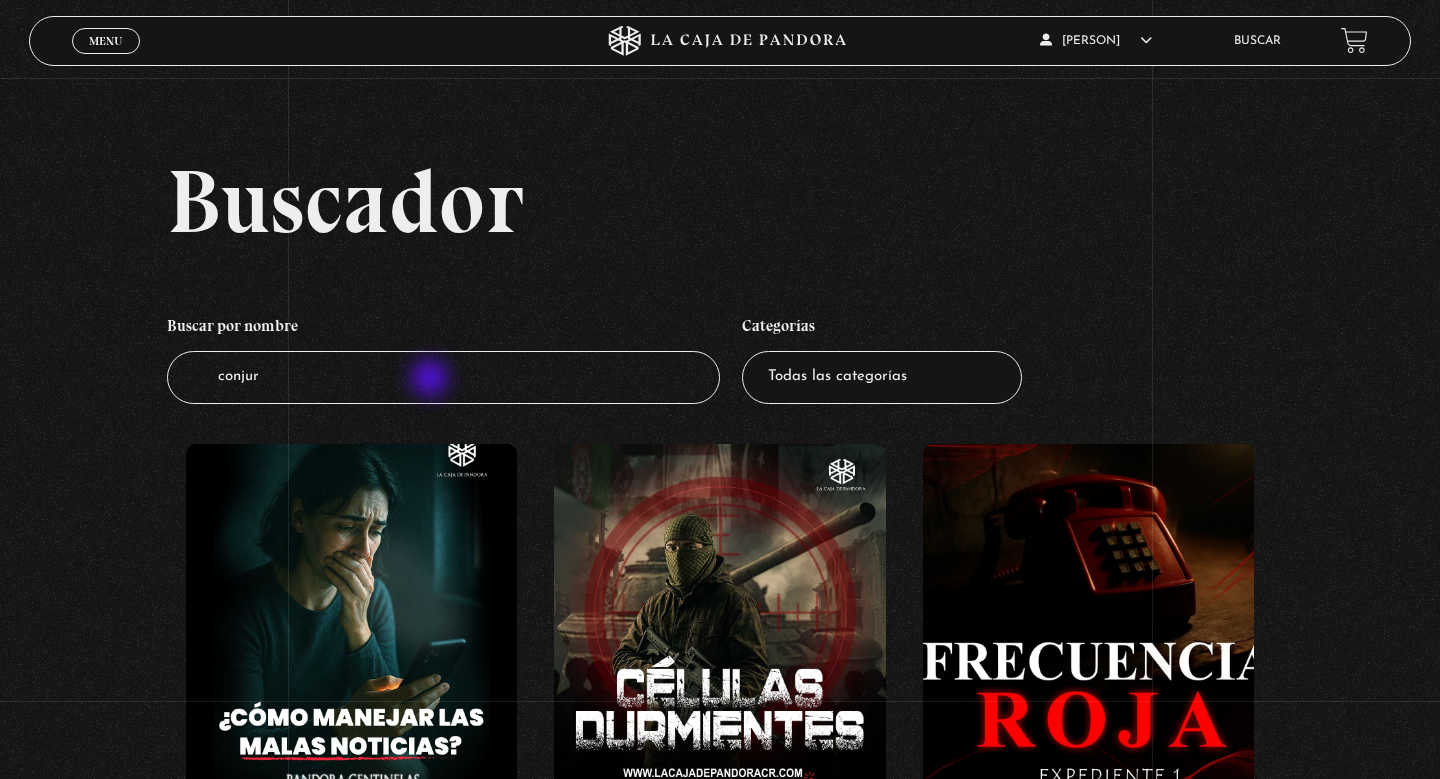 type on "conjuro" 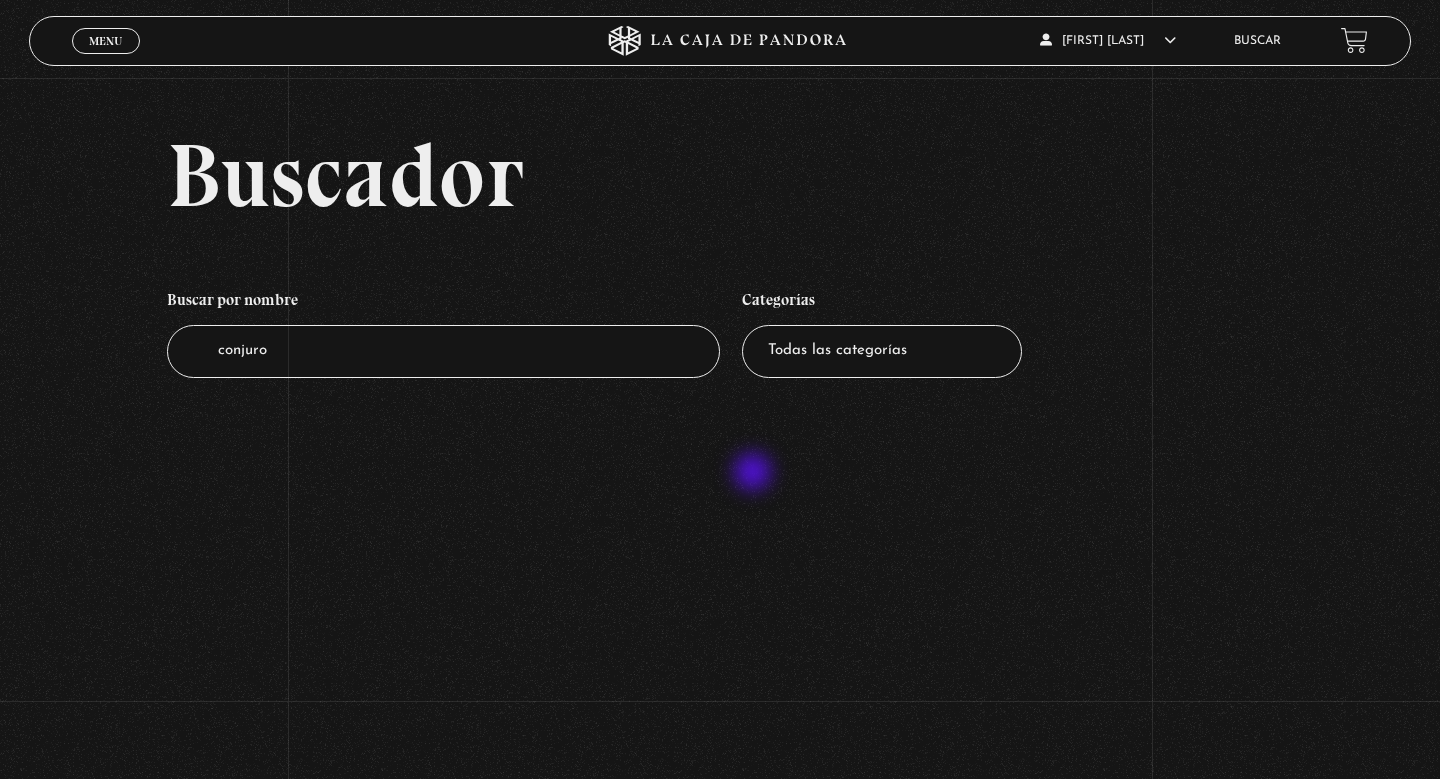 scroll, scrollTop: 0, scrollLeft: 0, axis: both 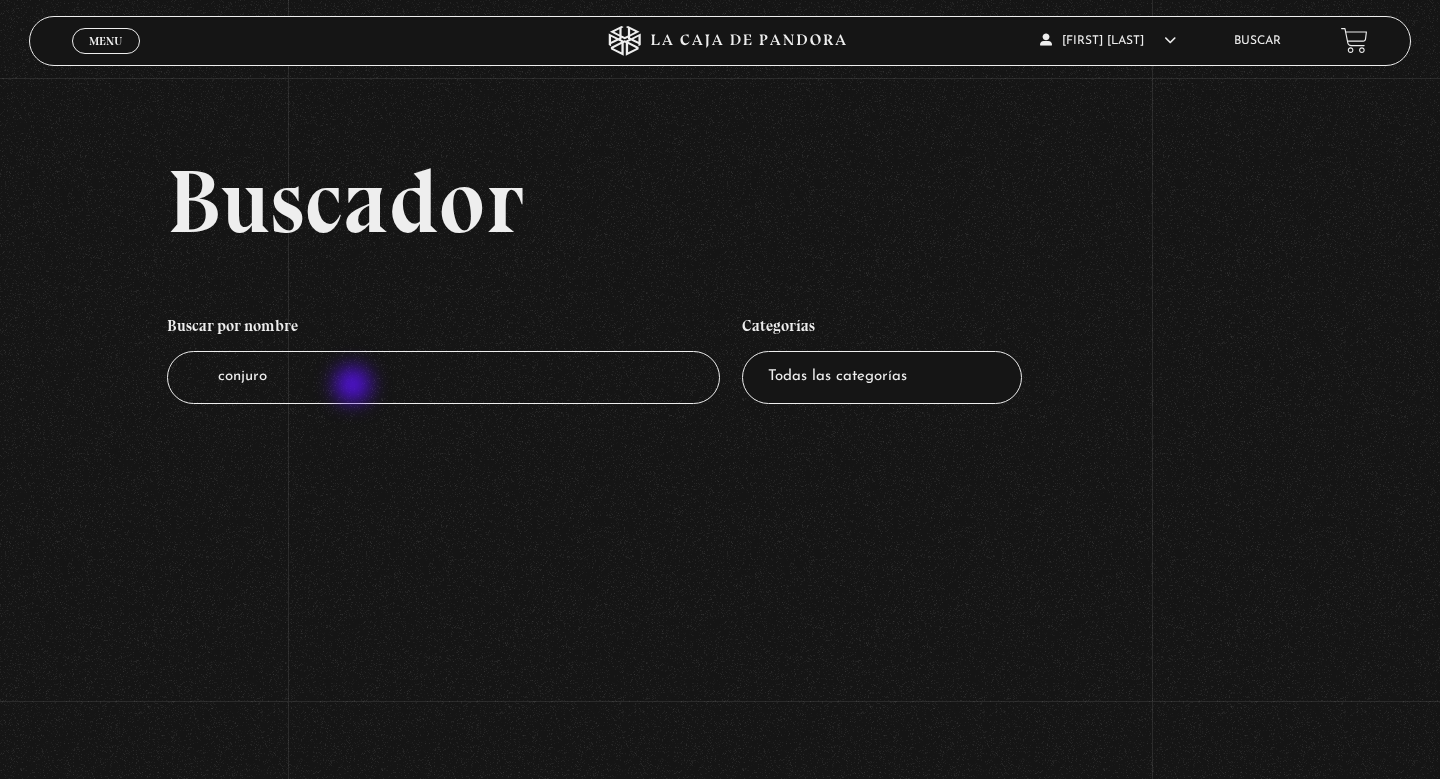 click on "conjuro" at bounding box center (443, 377) 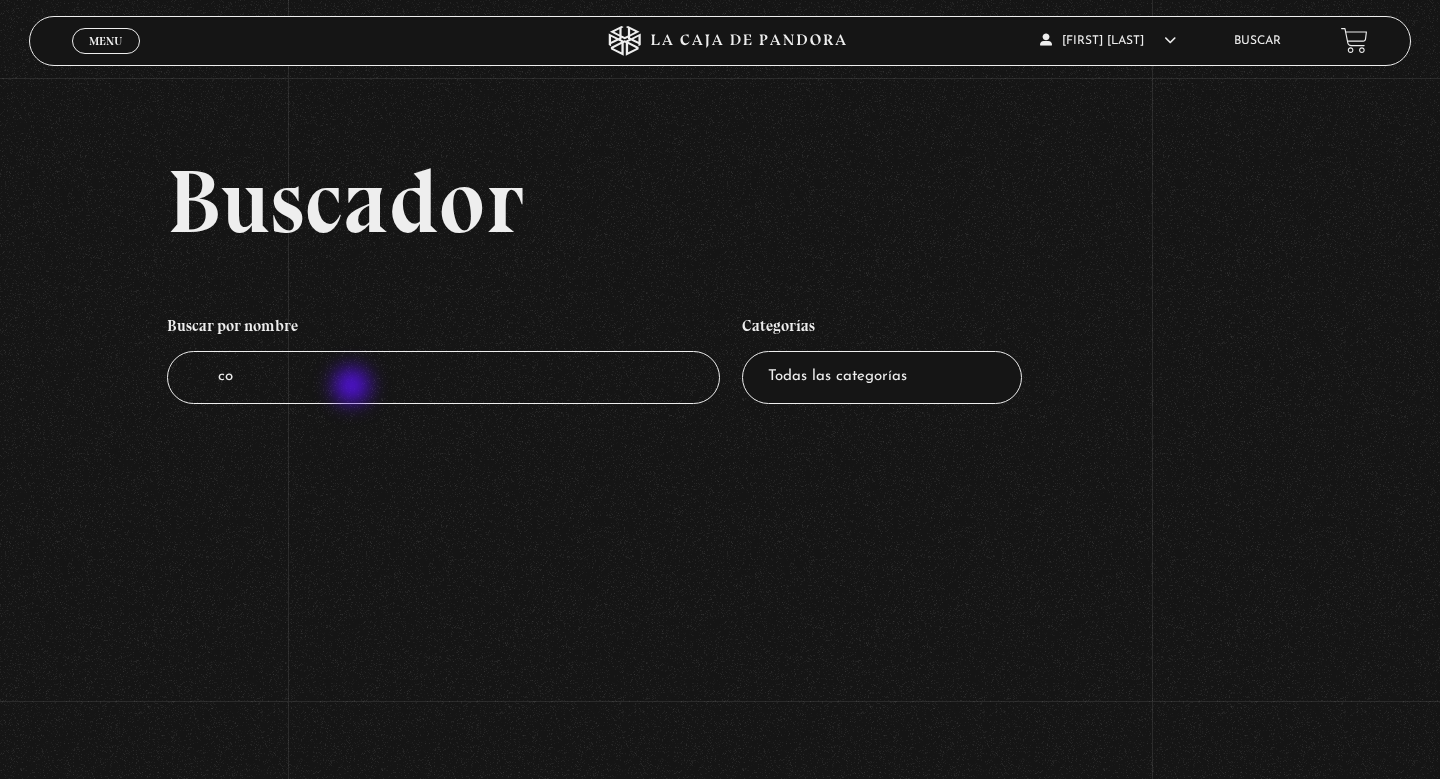 type on "c" 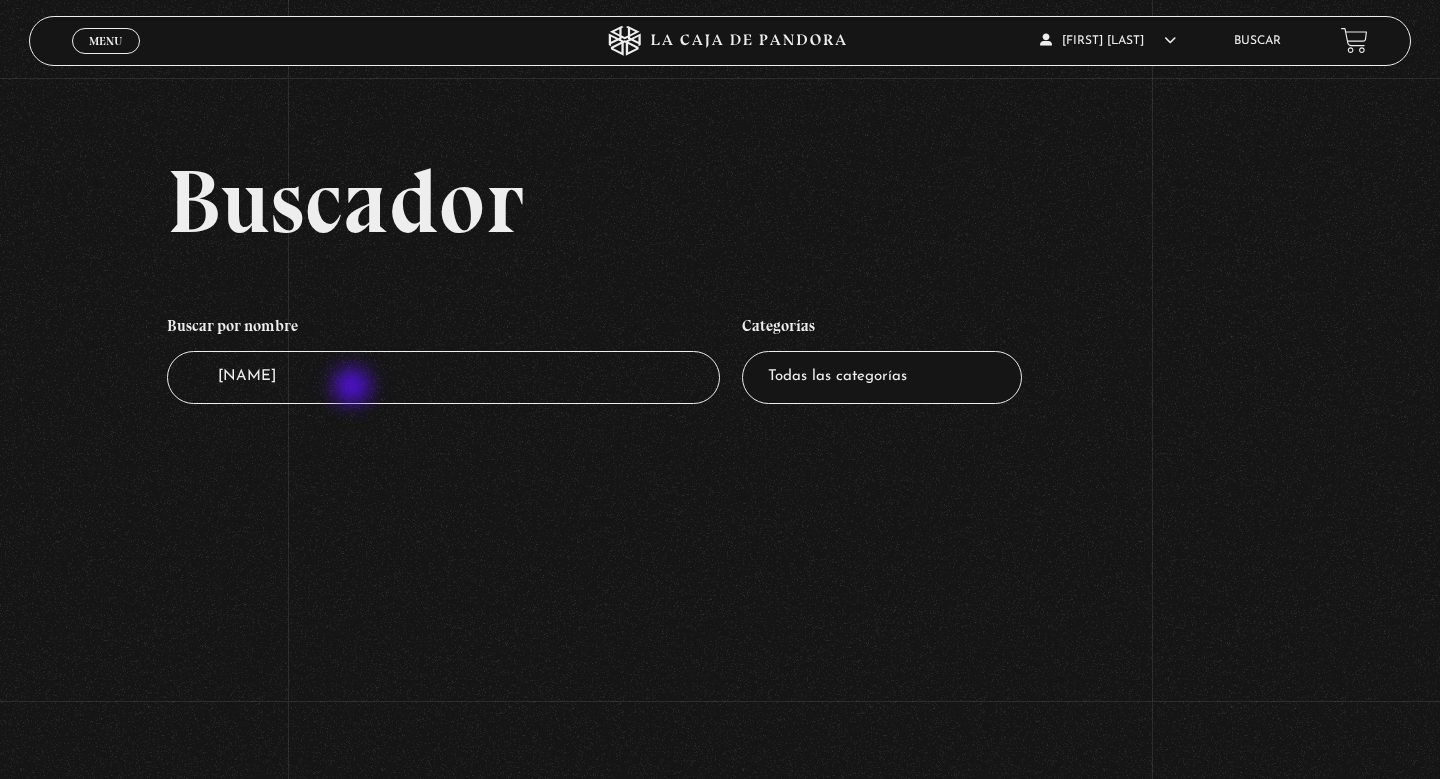 type on "[NAME]" 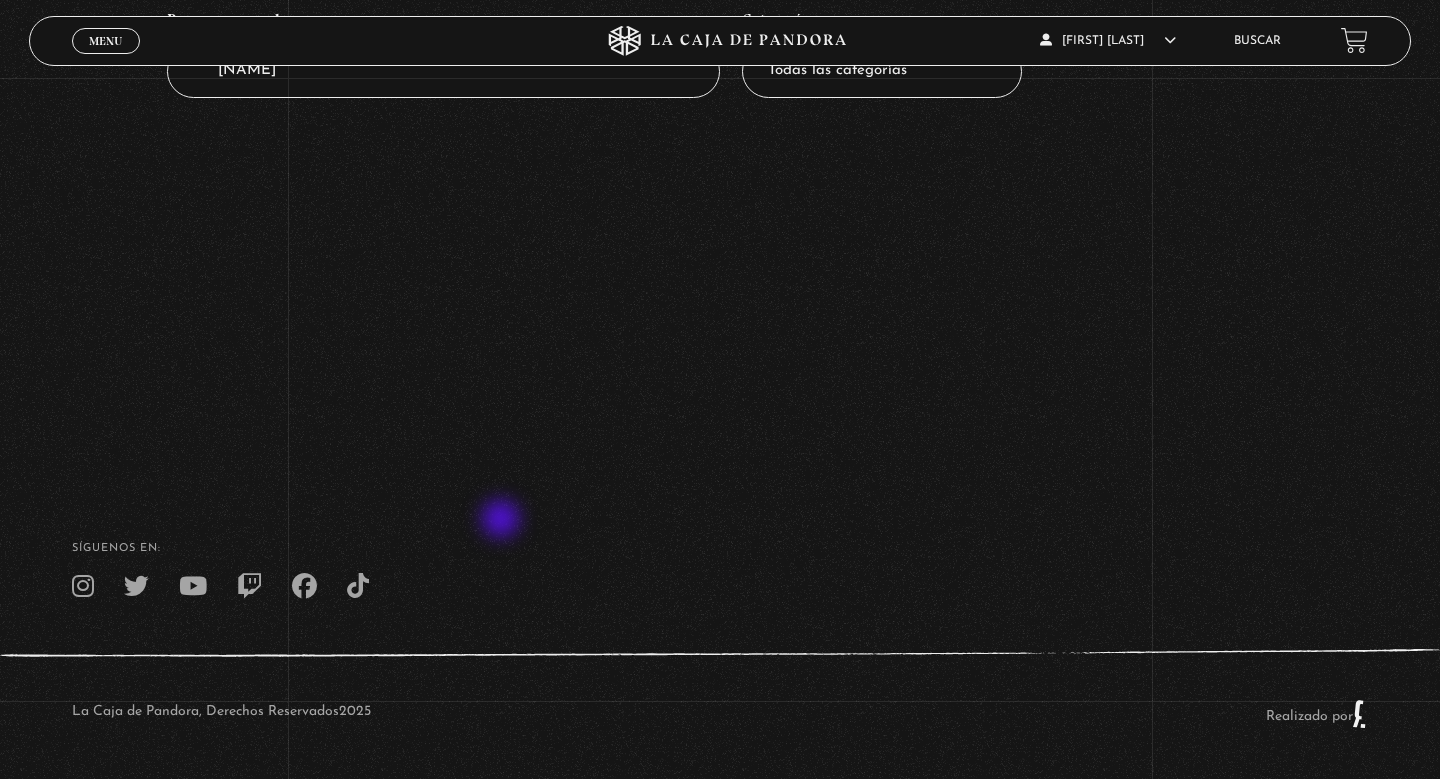 scroll, scrollTop: 0, scrollLeft: 0, axis: both 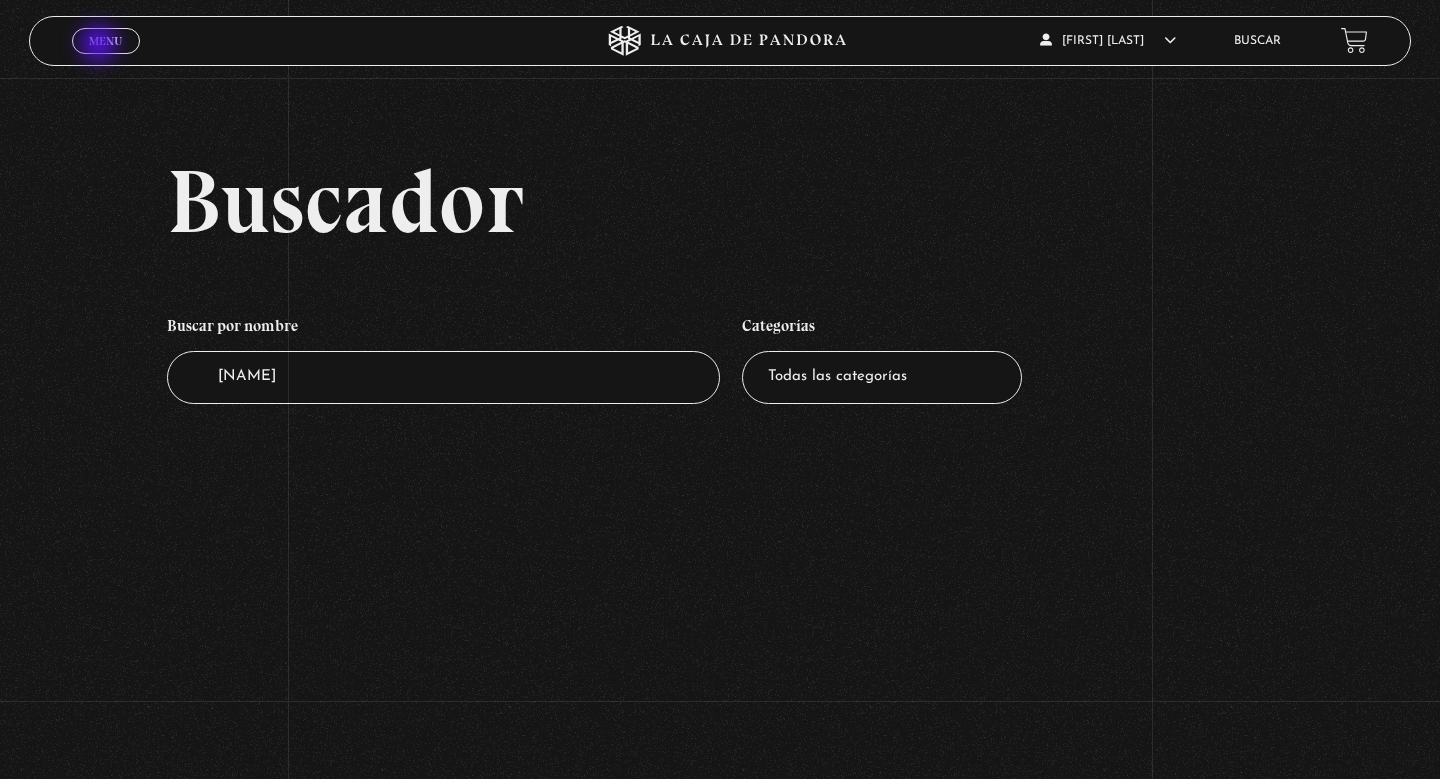 click on "Menu" at bounding box center [105, 41] 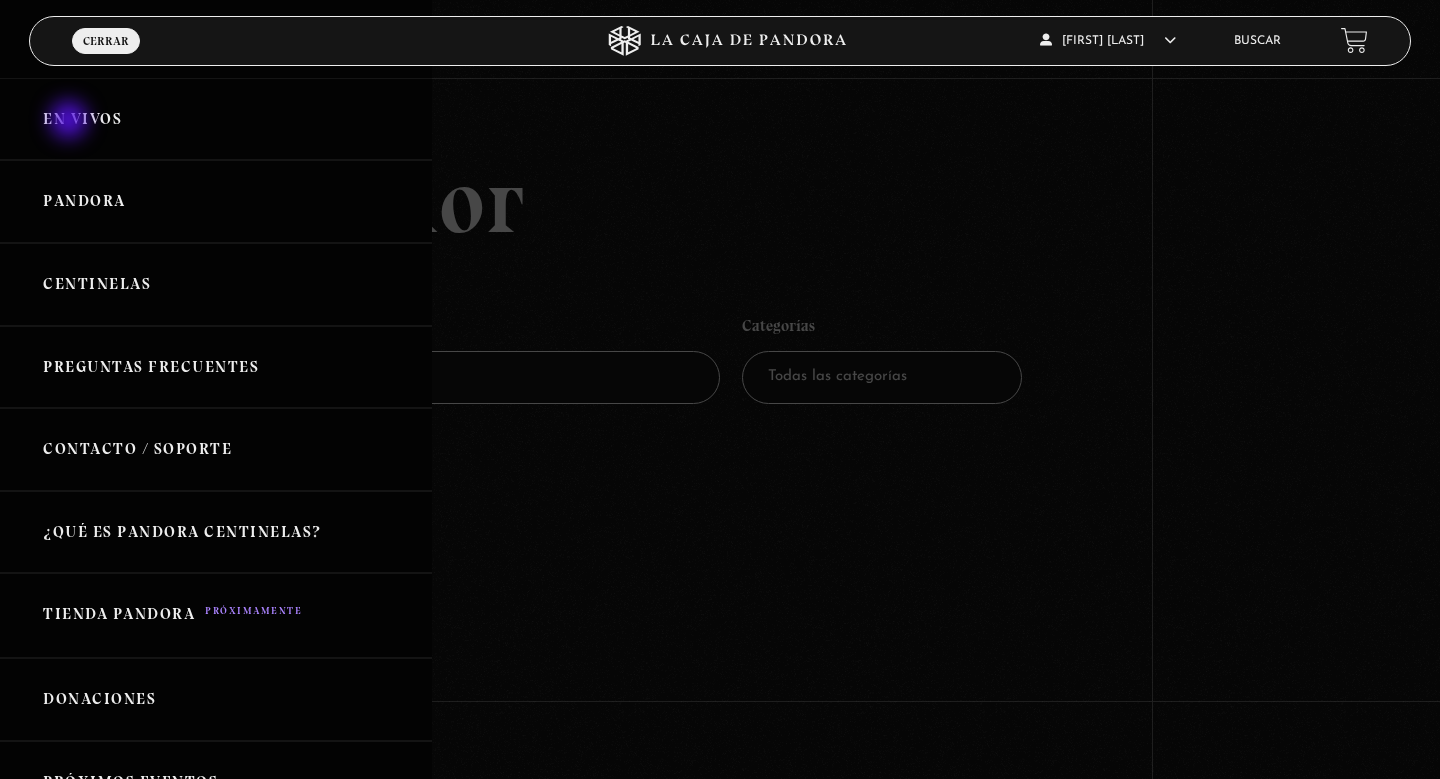 click on "En vivos" at bounding box center (216, 119) 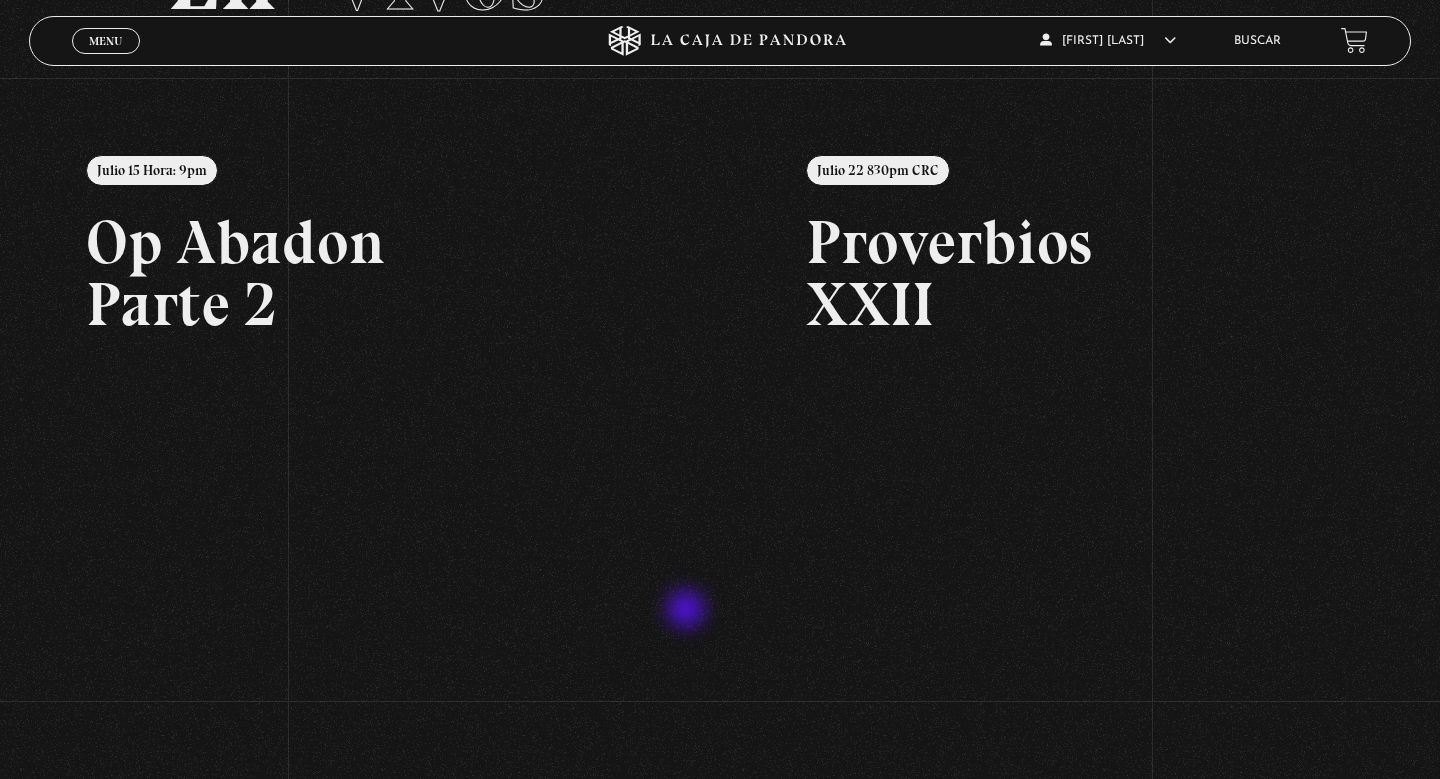 scroll, scrollTop: 0, scrollLeft: 0, axis: both 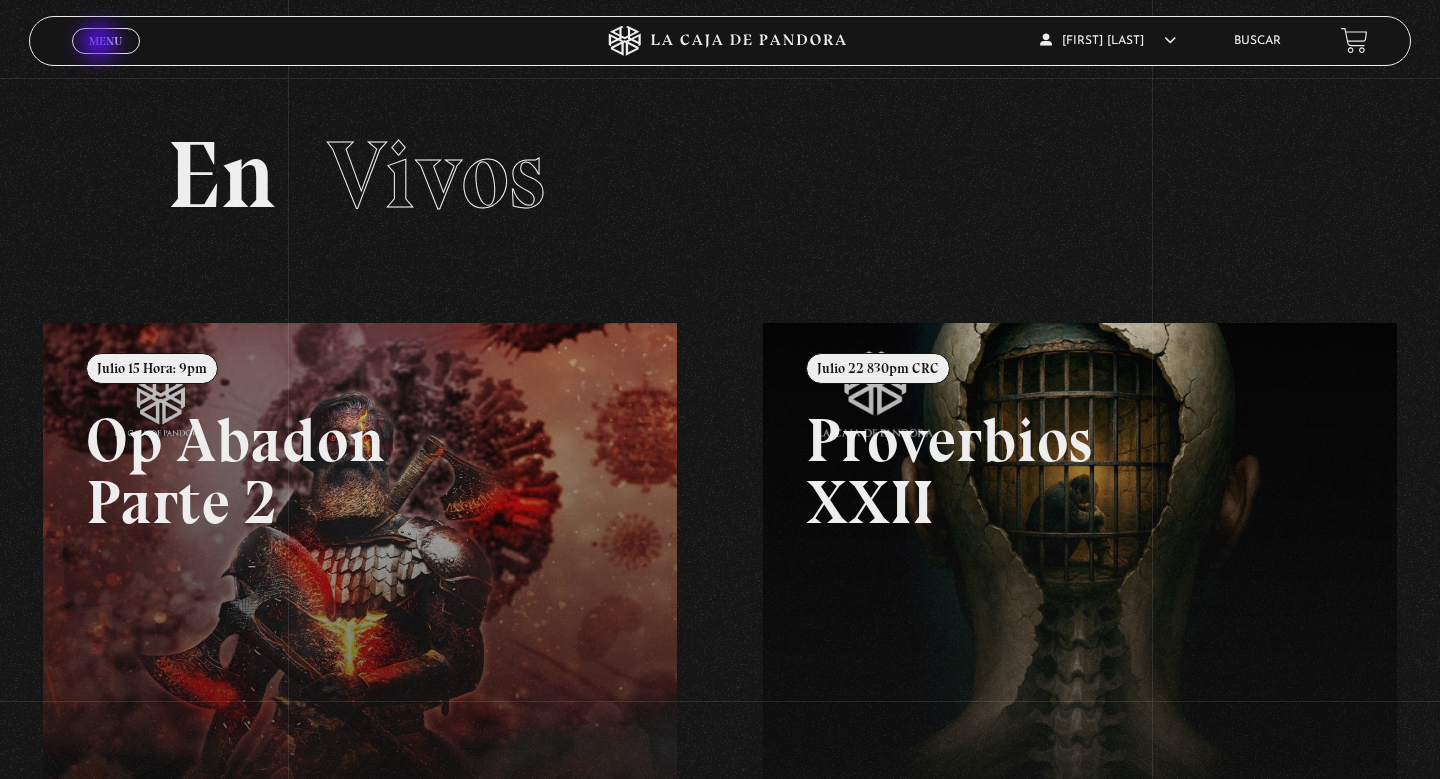 click on "Menu" at bounding box center [105, 41] 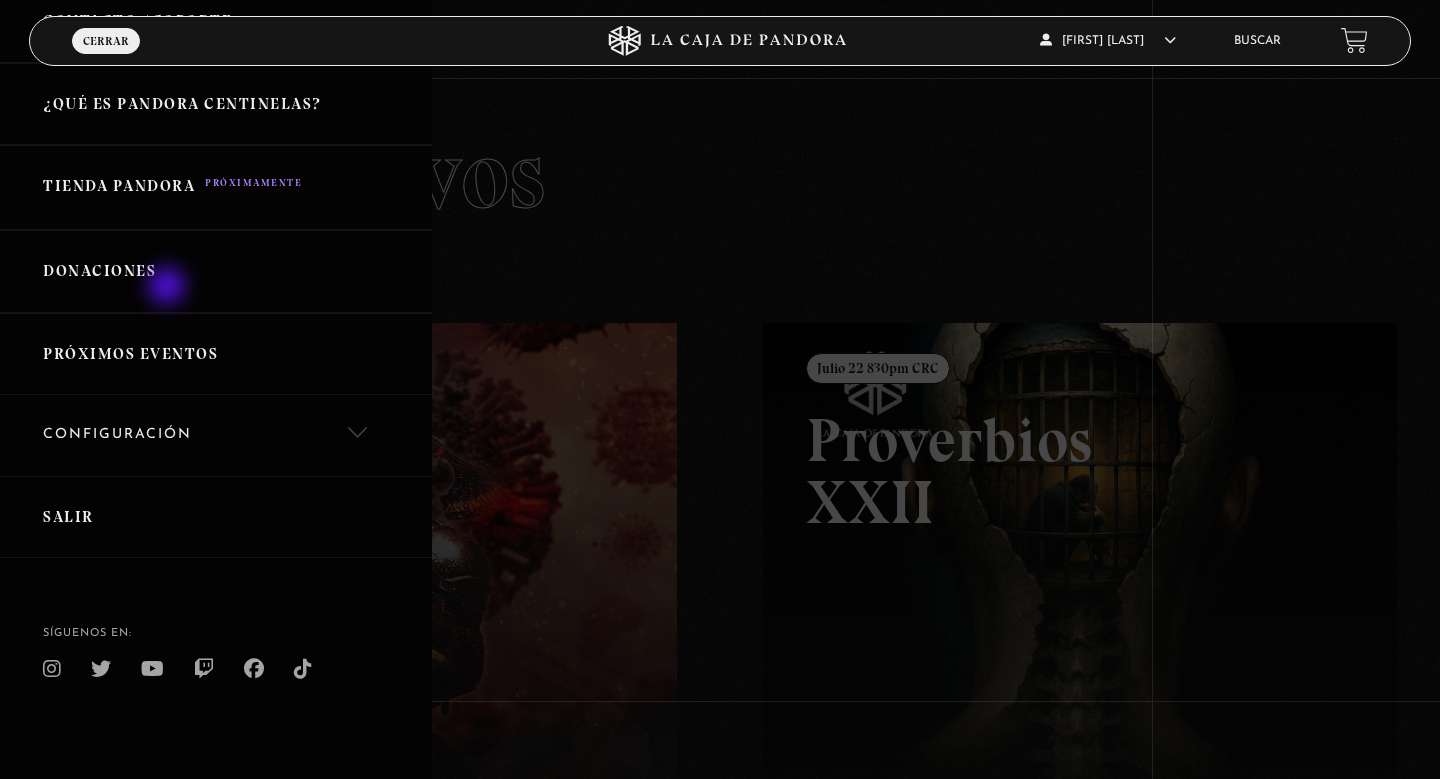 scroll, scrollTop: 0, scrollLeft: 0, axis: both 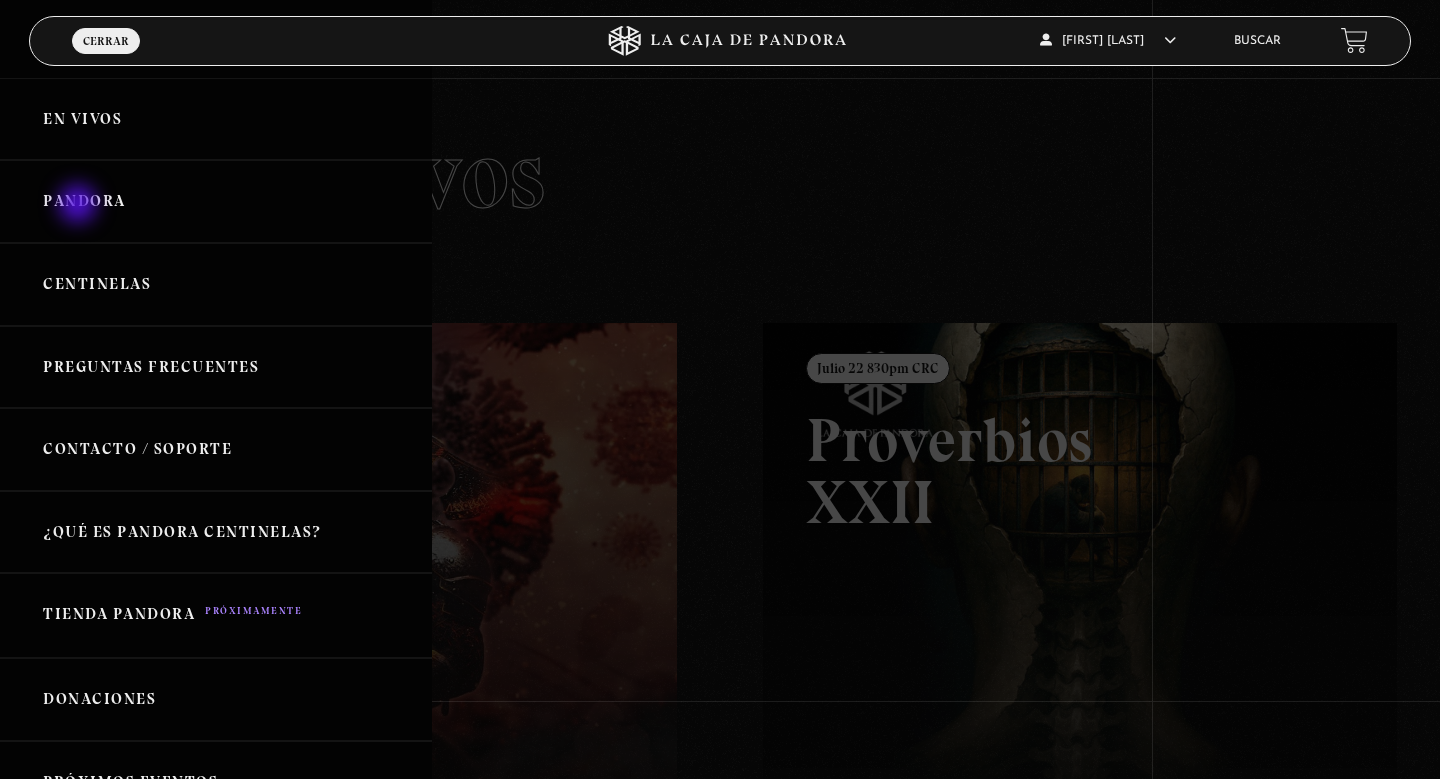 click on "Pandora" at bounding box center [216, 201] 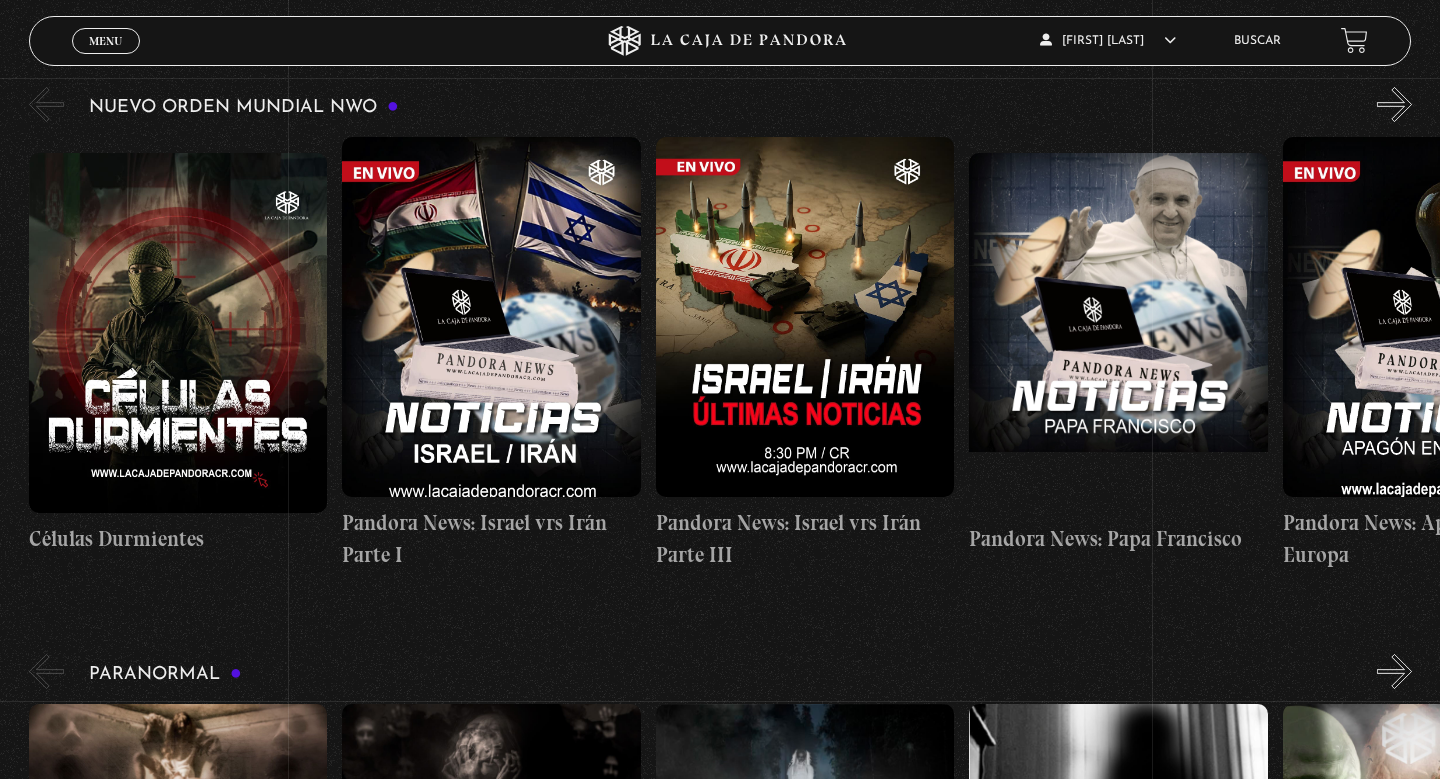 scroll, scrollTop: 1419, scrollLeft: 0, axis: vertical 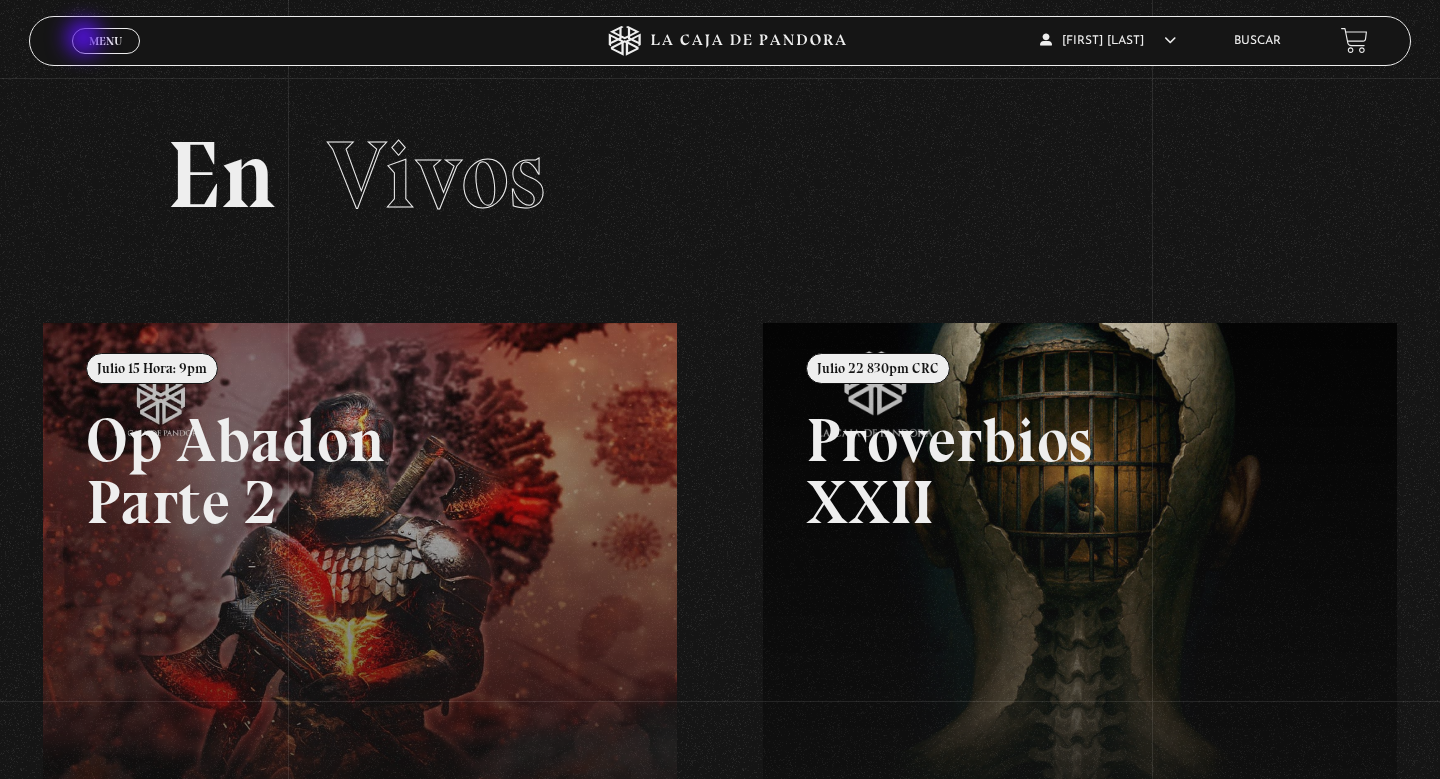 click on "Menu Cerrar" at bounding box center (106, 41) 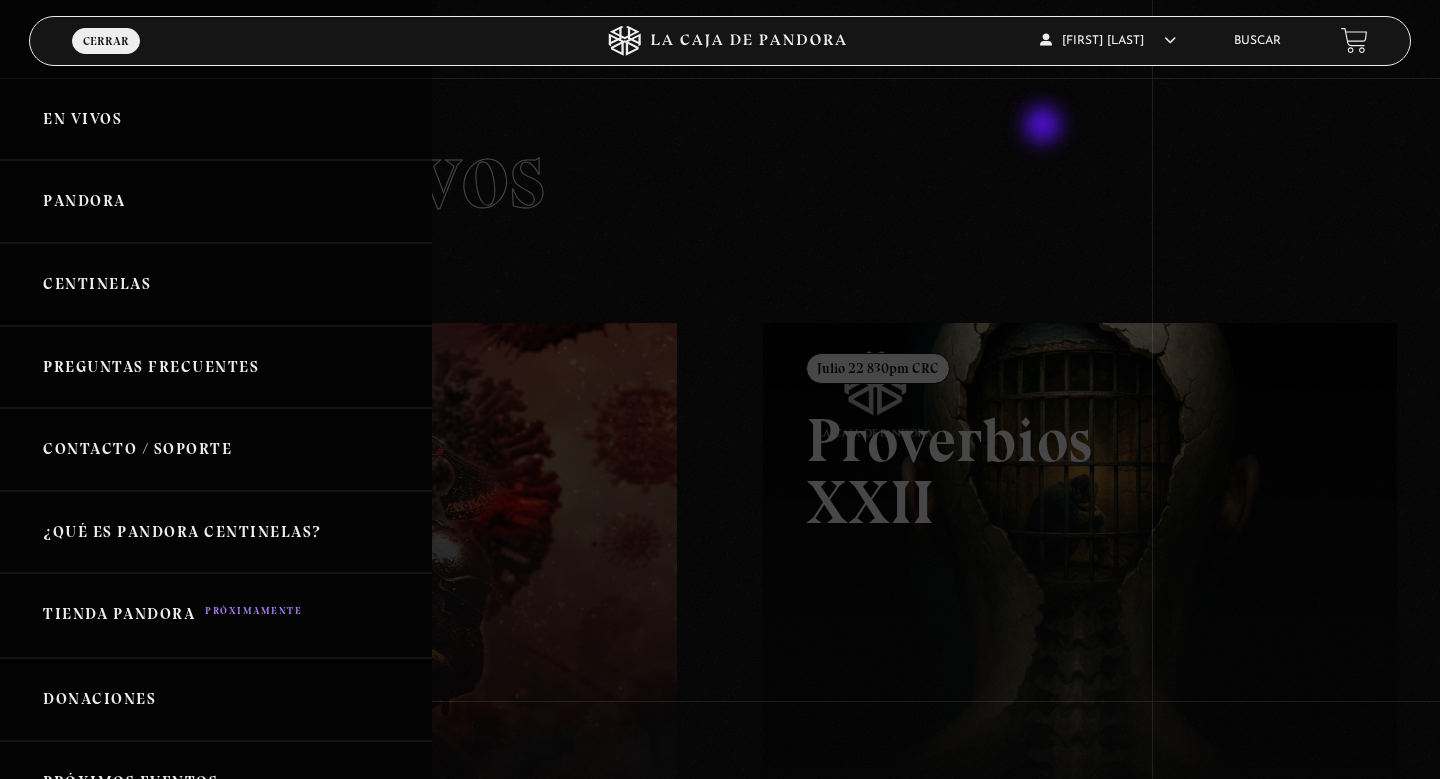 click at bounding box center (720, 389) 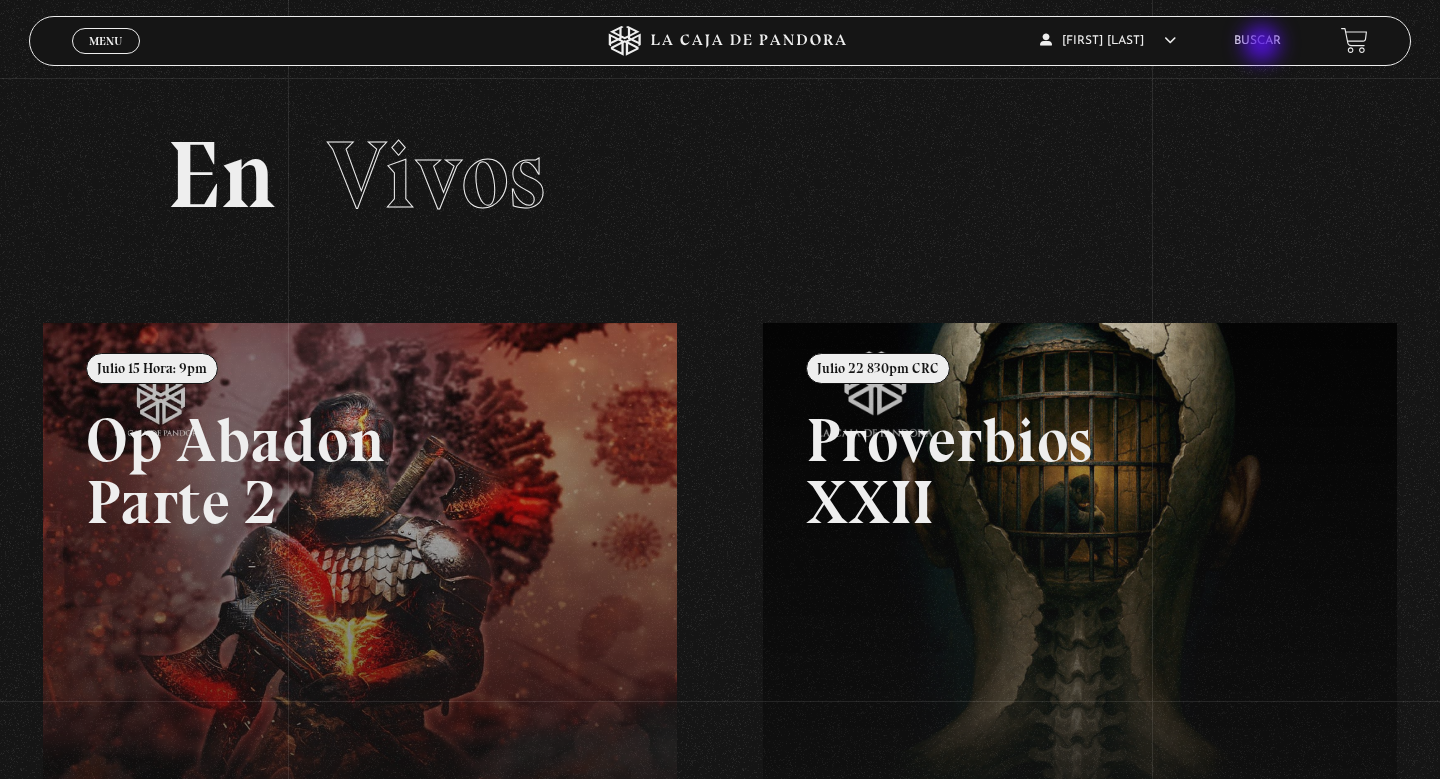 click on "Buscar" at bounding box center (1257, 41) 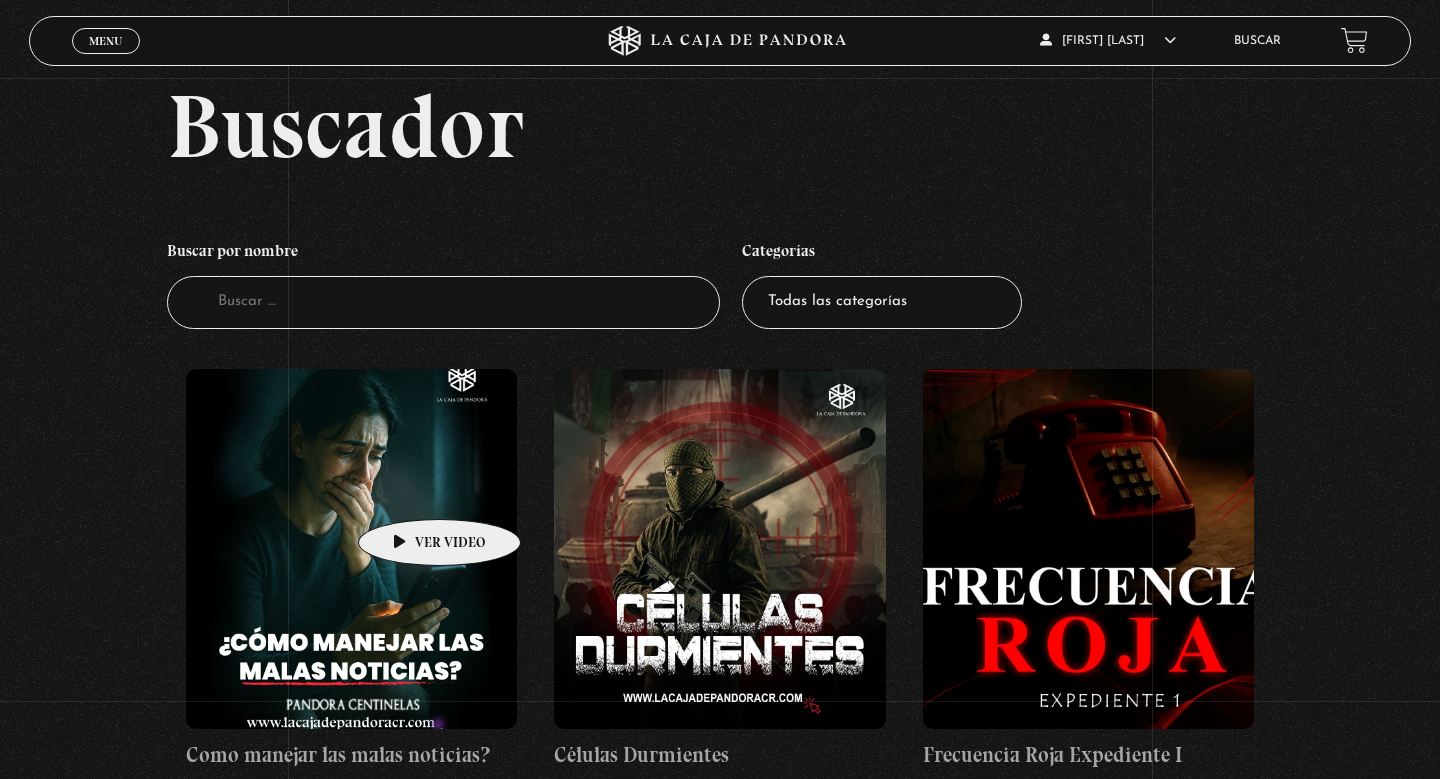 scroll, scrollTop: 0, scrollLeft: 0, axis: both 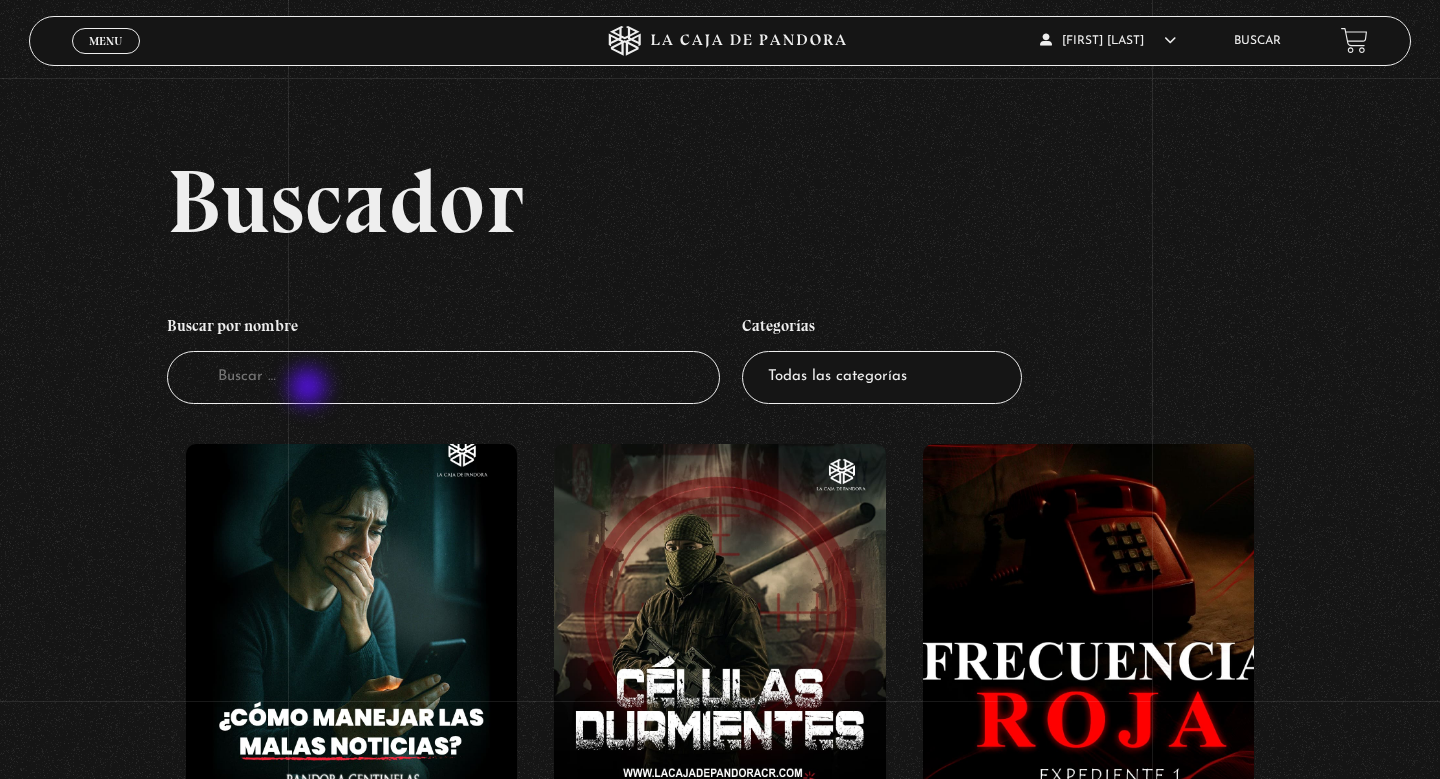 click on "Buscador" at bounding box center [443, 377] 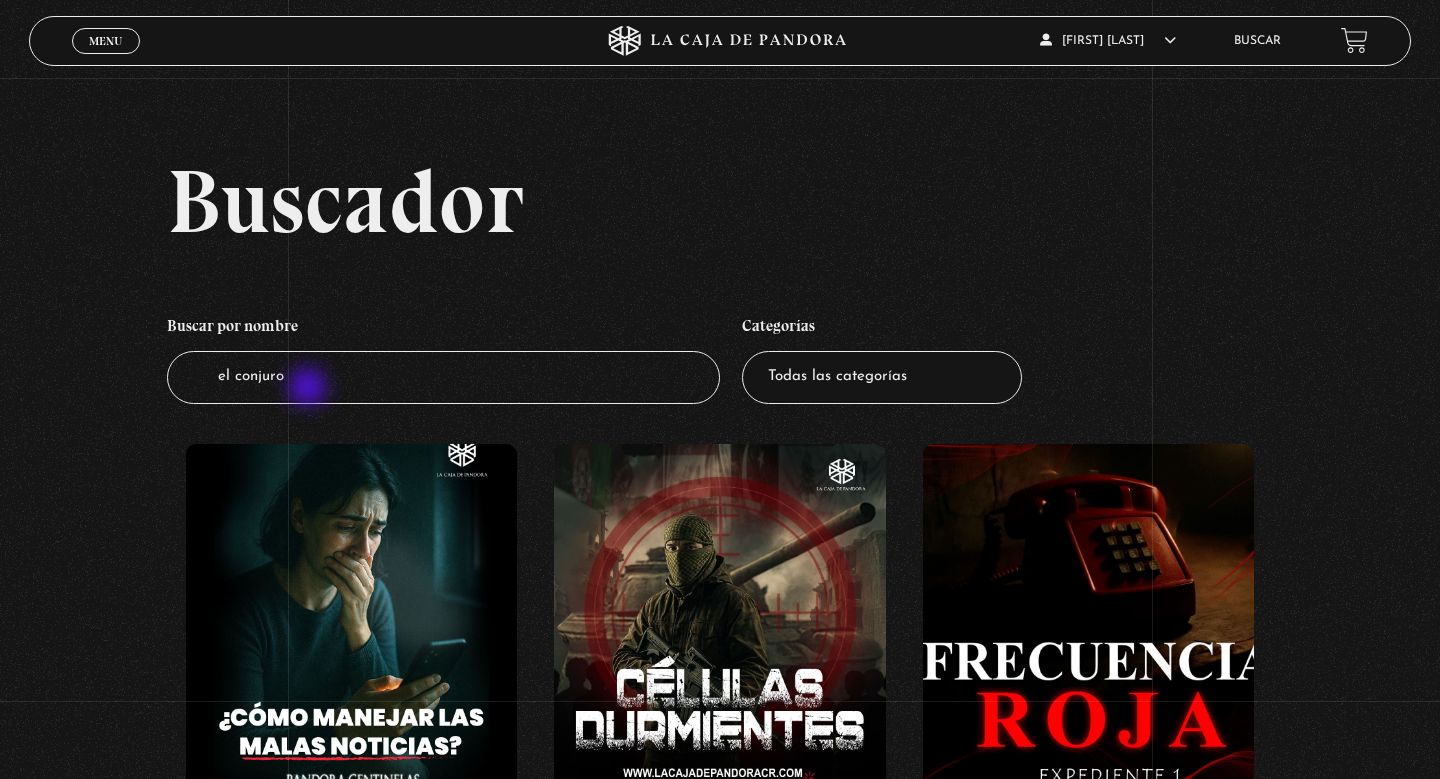 type on "el conjuro" 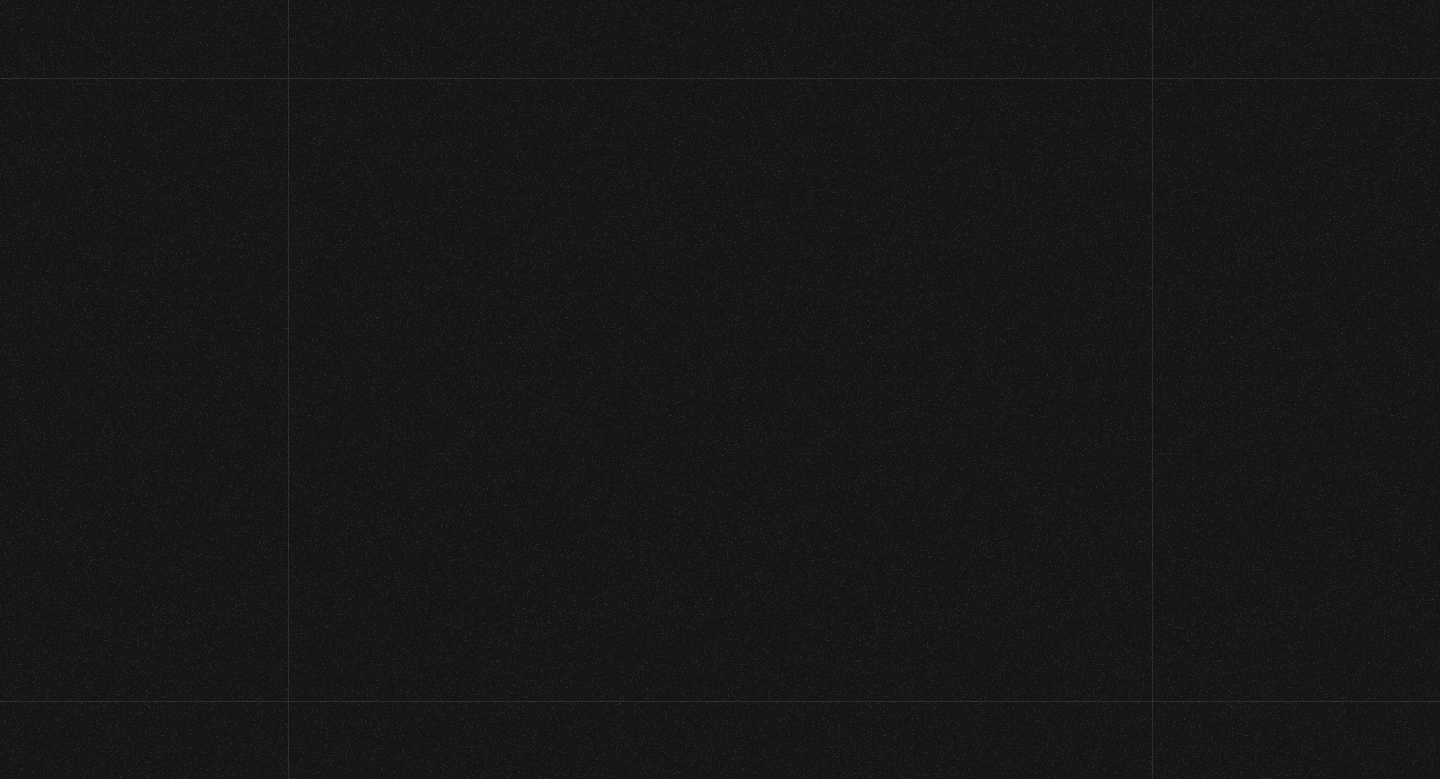 scroll, scrollTop: 0, scrollLeft: 0, axis: both 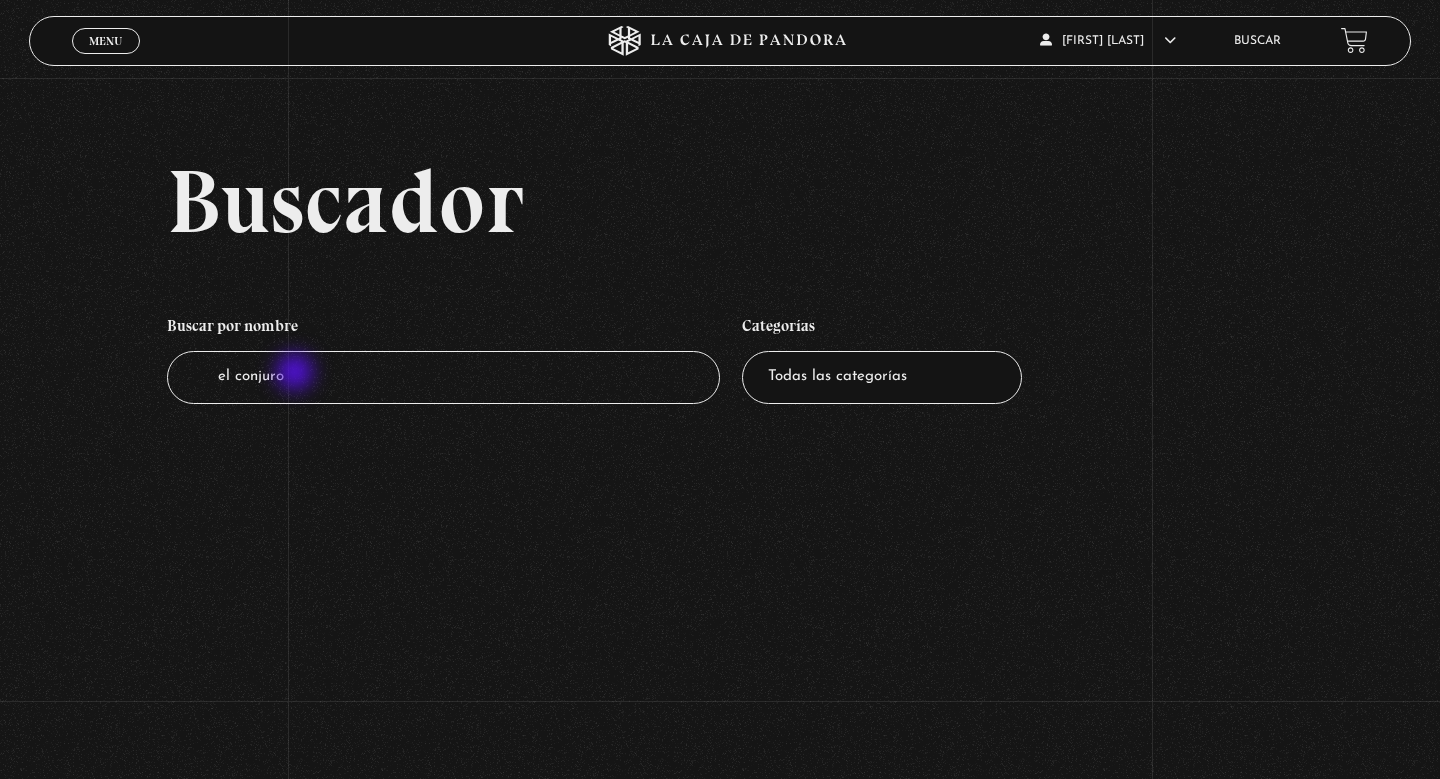 click on "el conjuro" at bounding box center (443, 377) 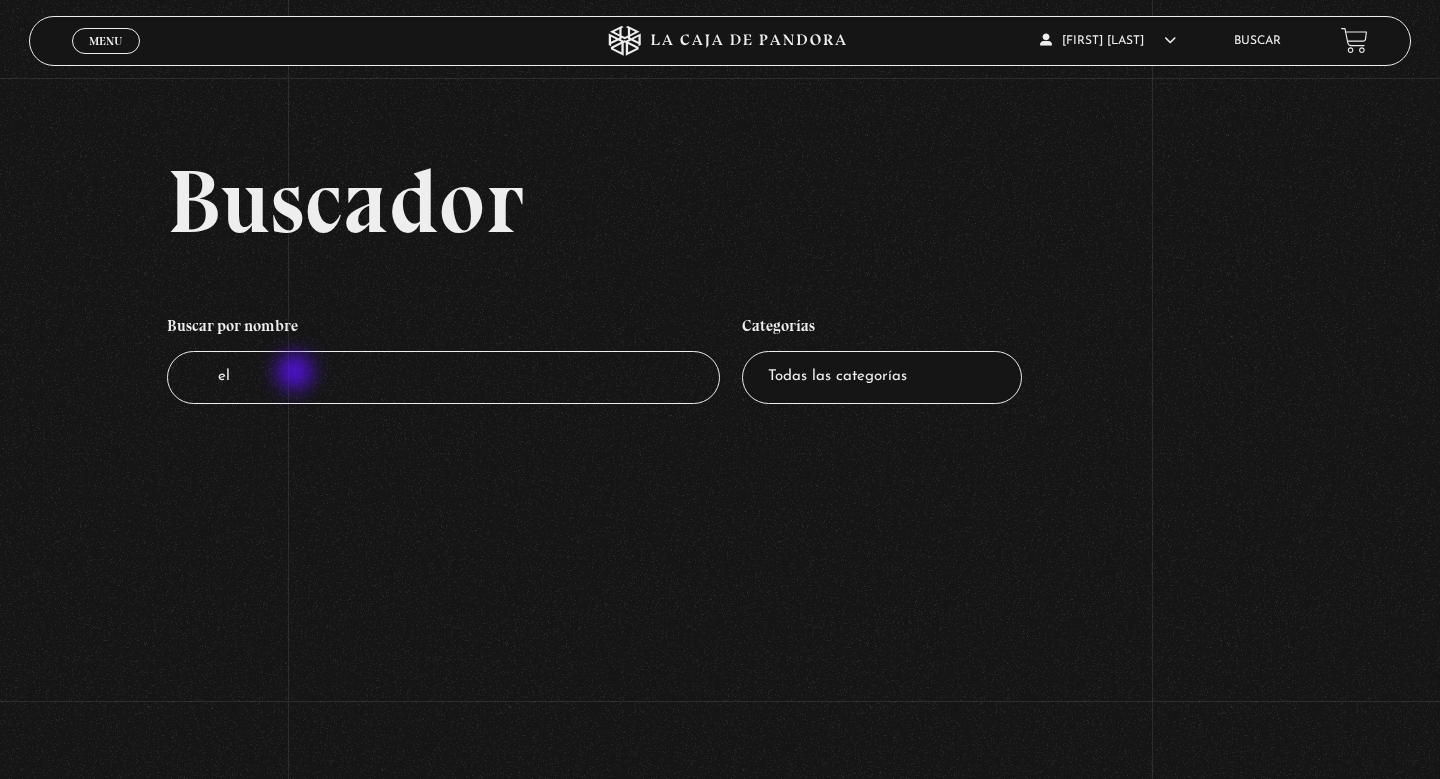 type on "e" 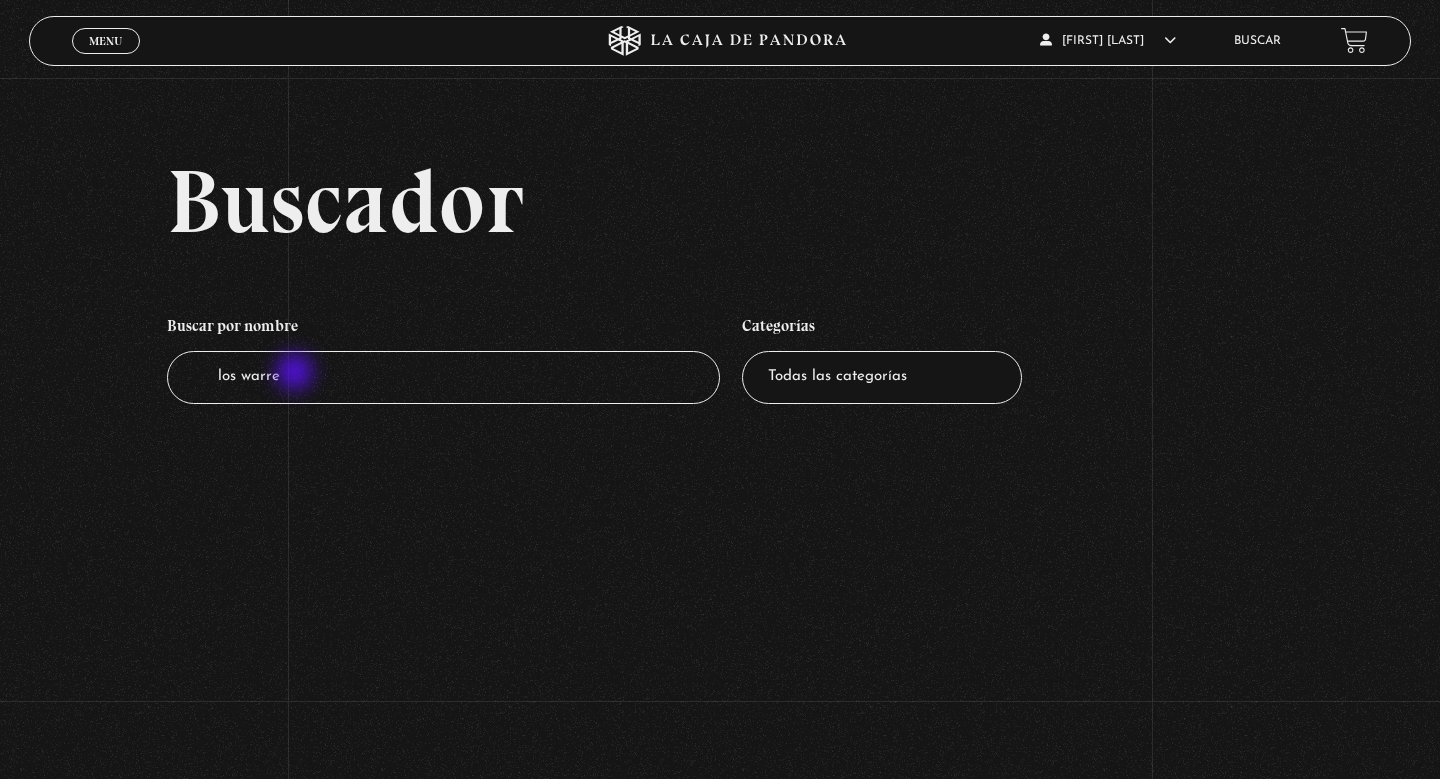 type on "los warren" 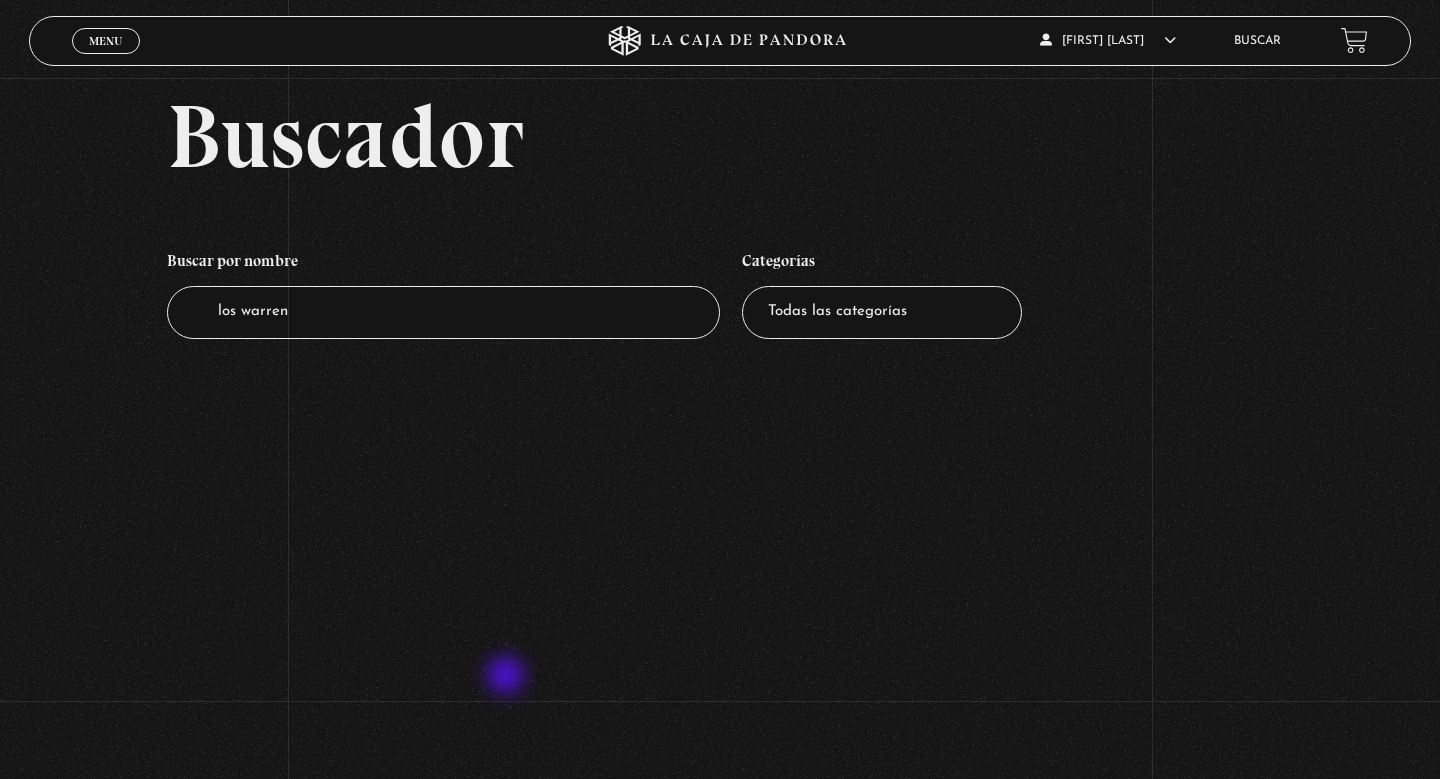 scroll, scrollTop: 0, scrollLeft: 0, axis: both 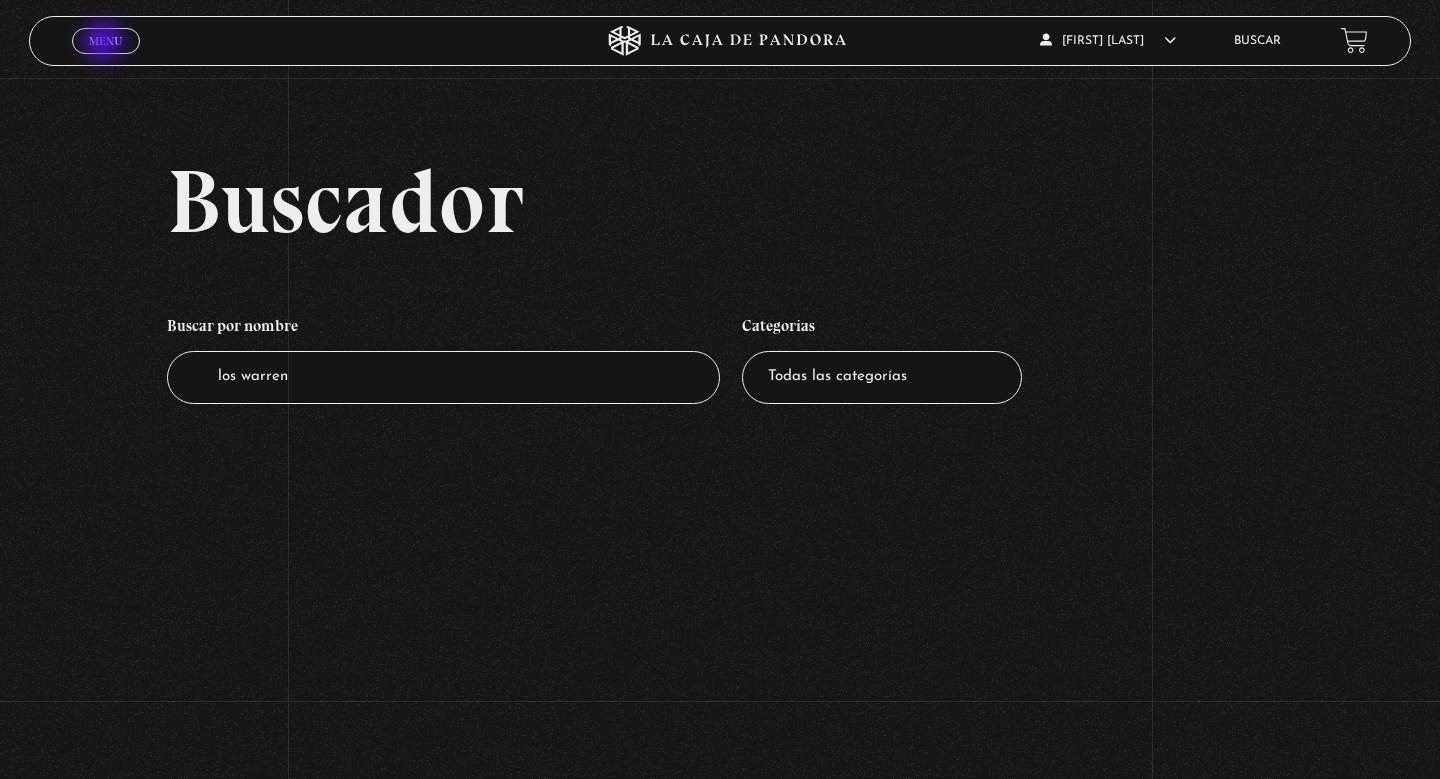 click on "Menu" at bounding box center [105, 41] 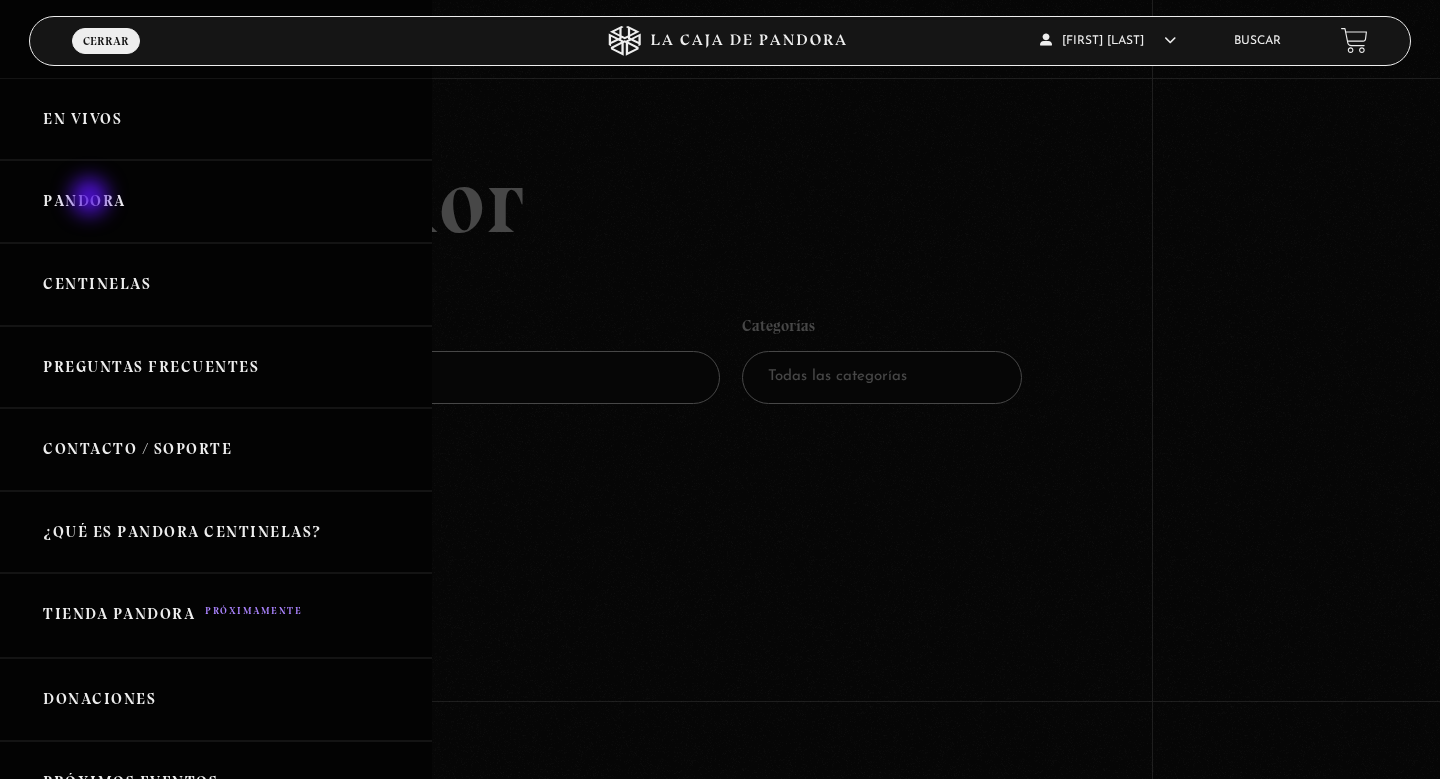 click on "Pandora" at bounding box center [216, 201] 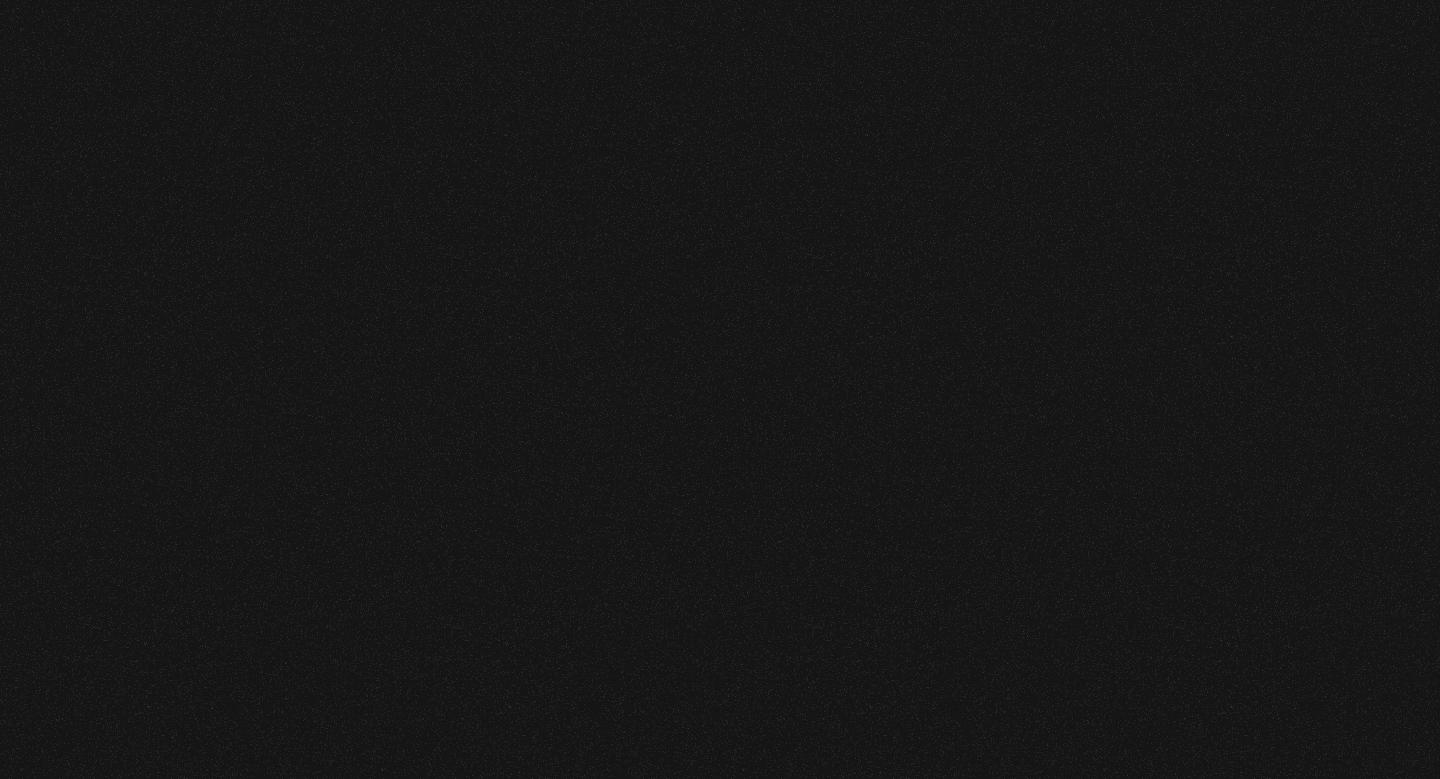 scroll, scrollTop: 0, scrollLeft: 0, axis: both 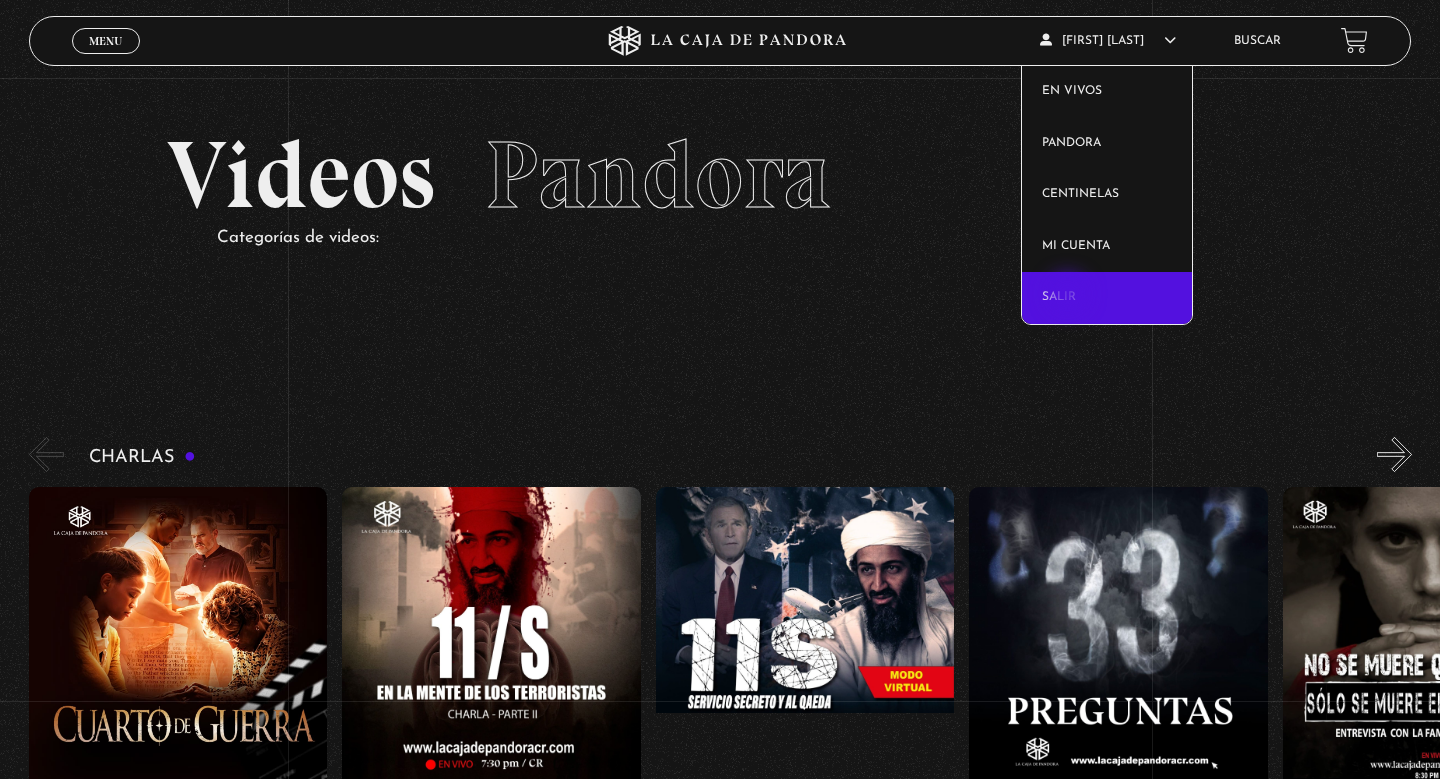 click on "Salir" at bounding box center (1107, 298) 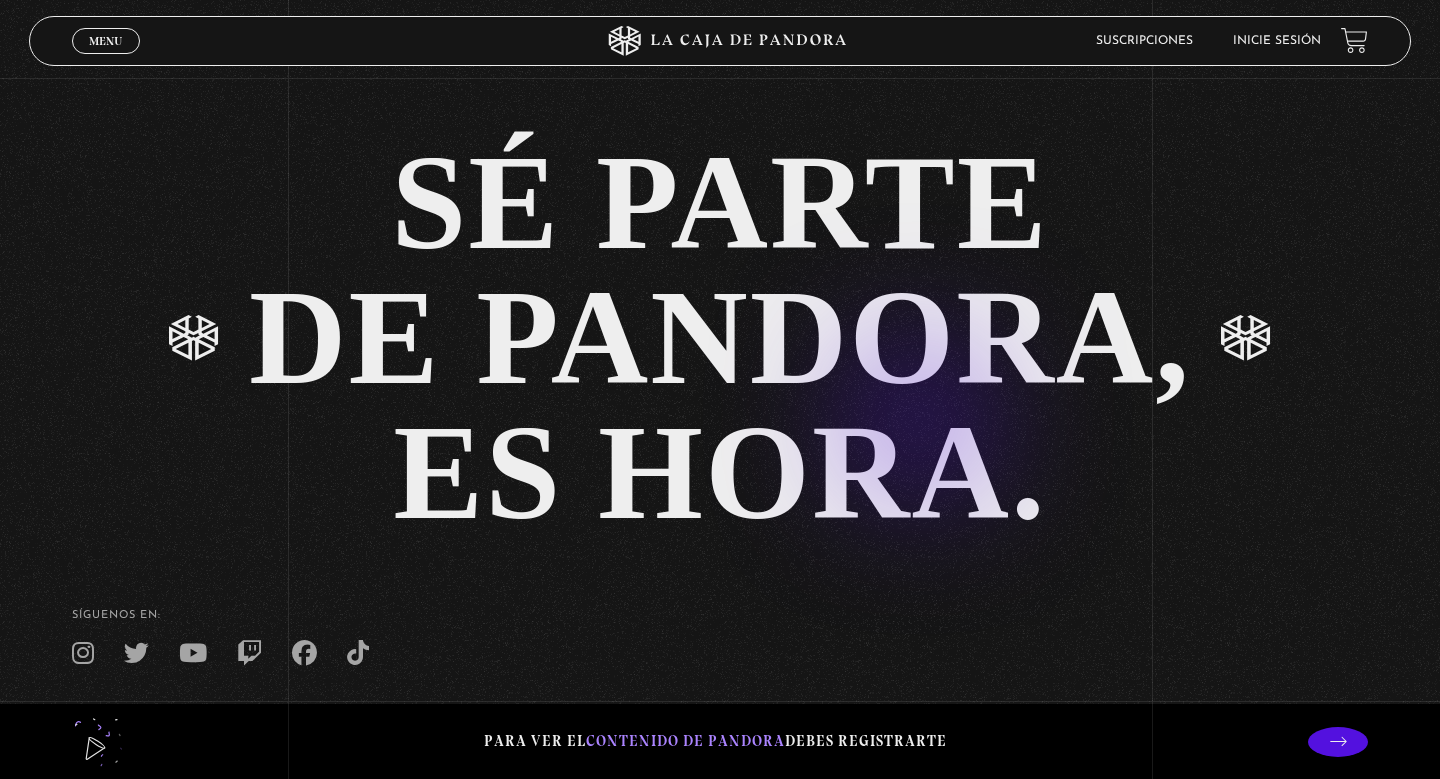 scroll, scrollTop: 4375, scrollLeft: 0, axis: vertical 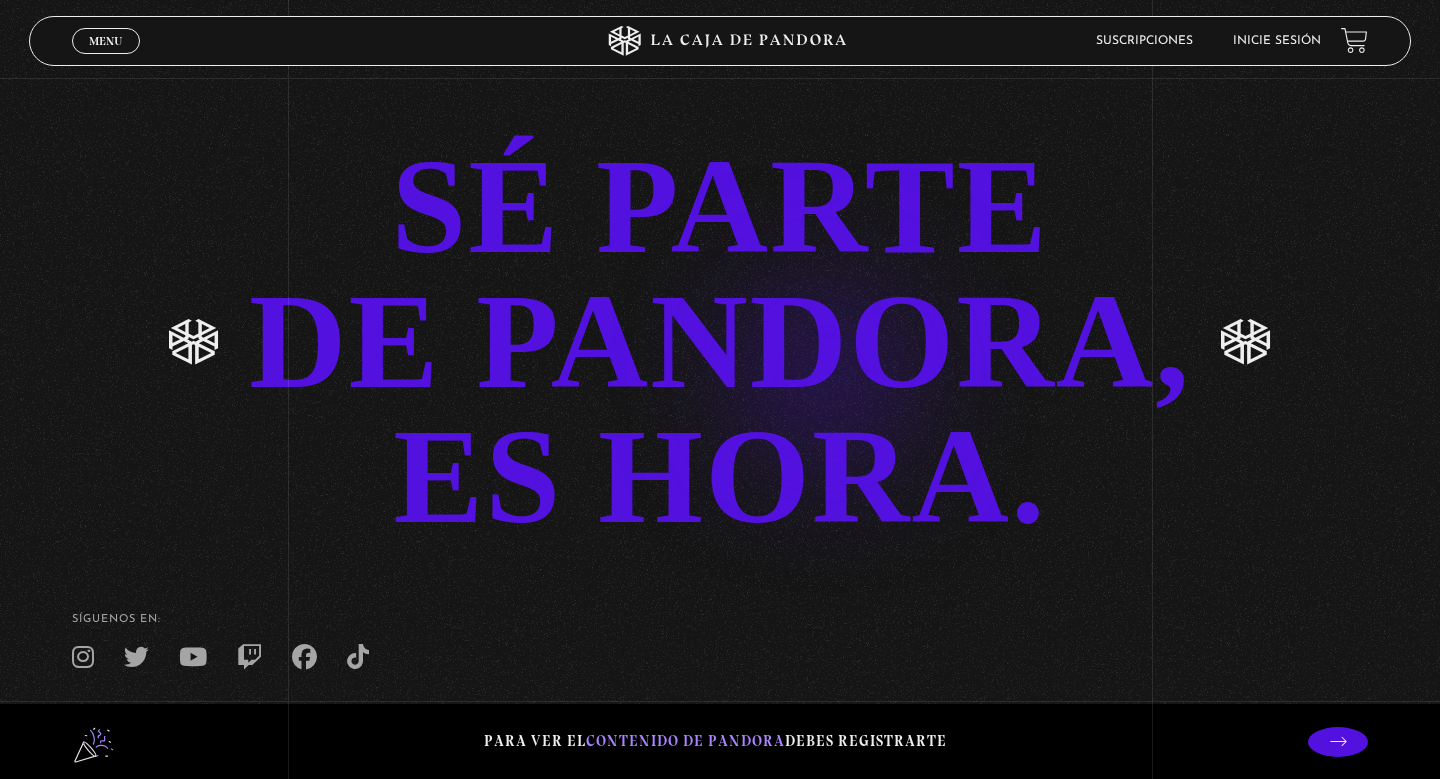 click on "SÉ PARTE  DE PANDORA, ES HORA." at bounding box center (720, 341) 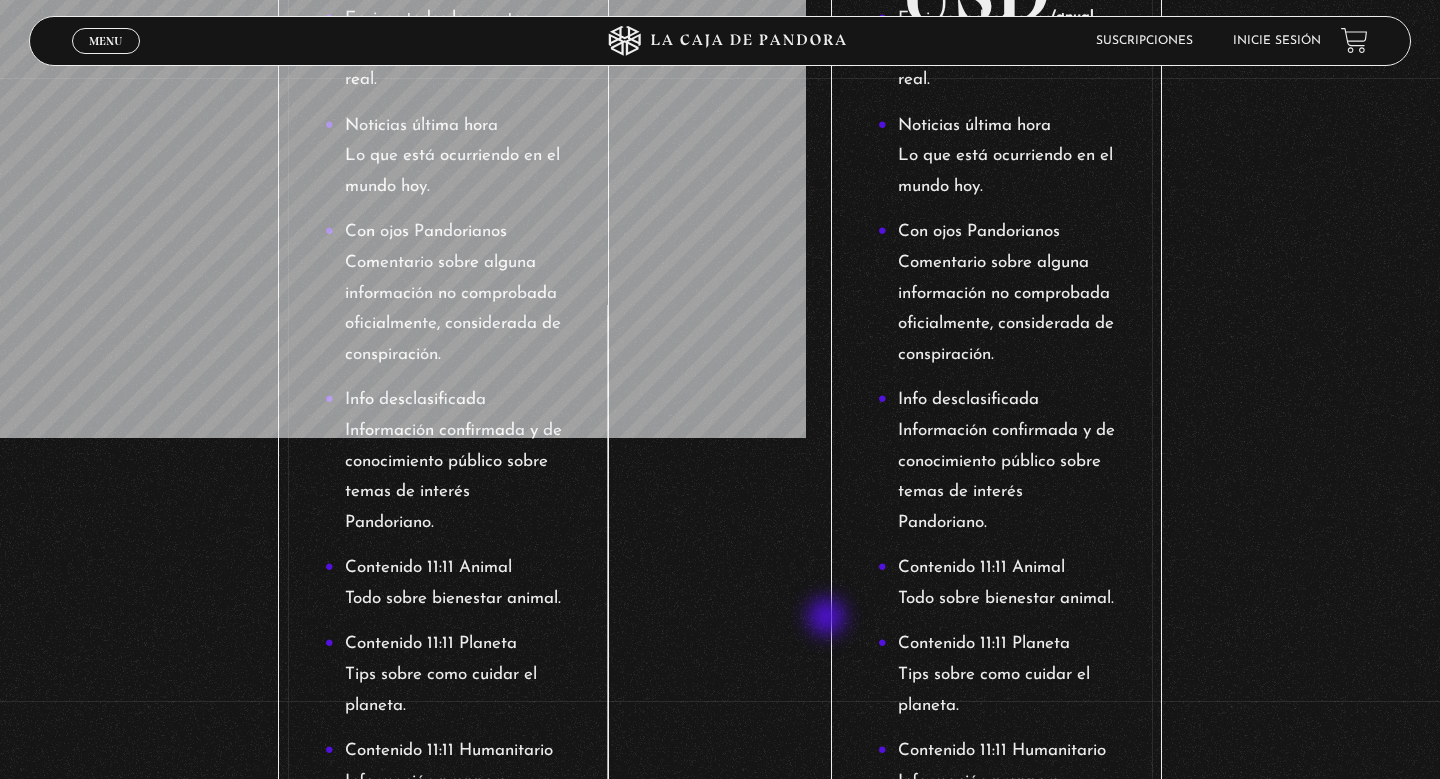 scroll, scrollTop: 0, scrollLeft: 0, axis: both 